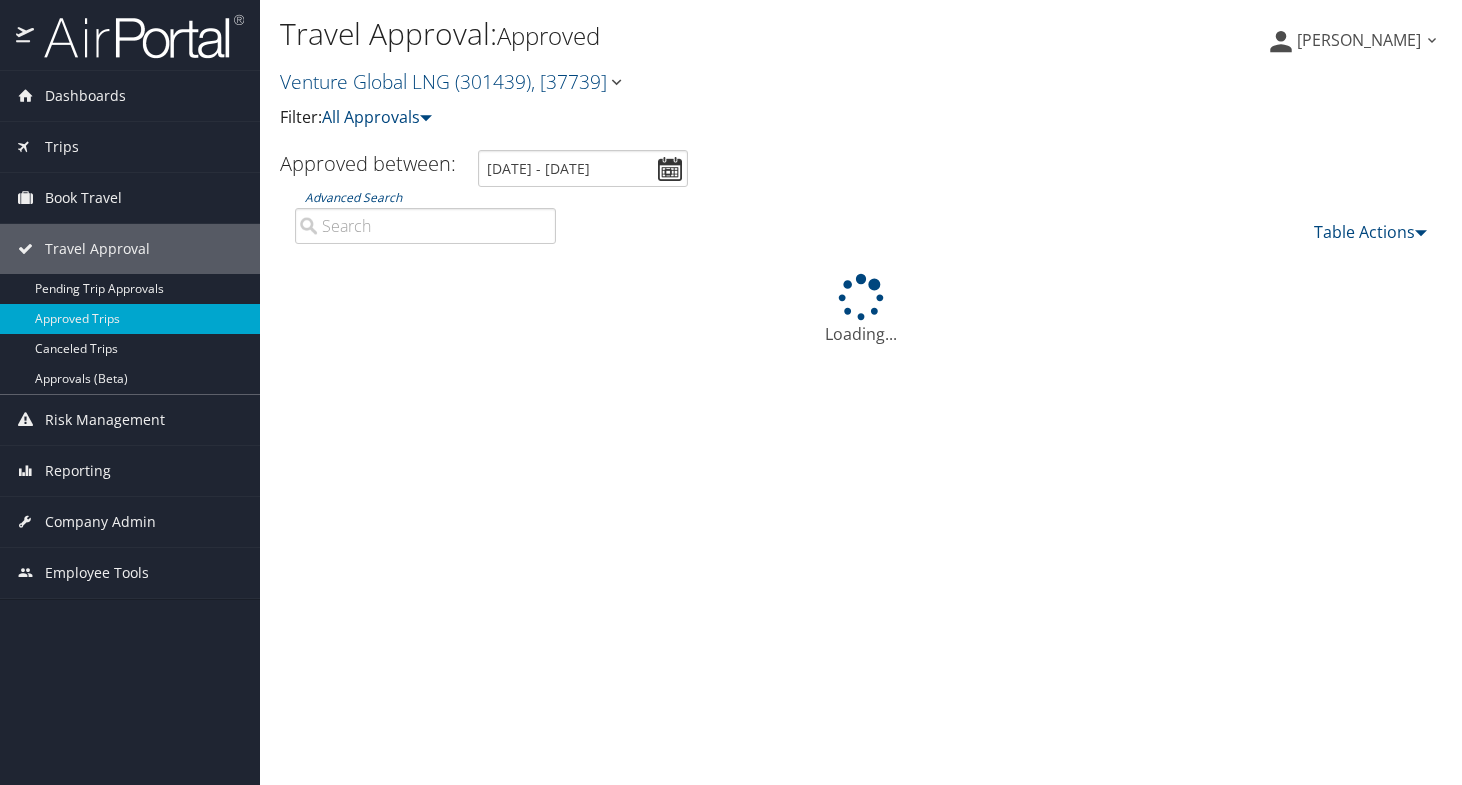 scroll, scrollTop: 0, scrollLeft: 0, axis: both 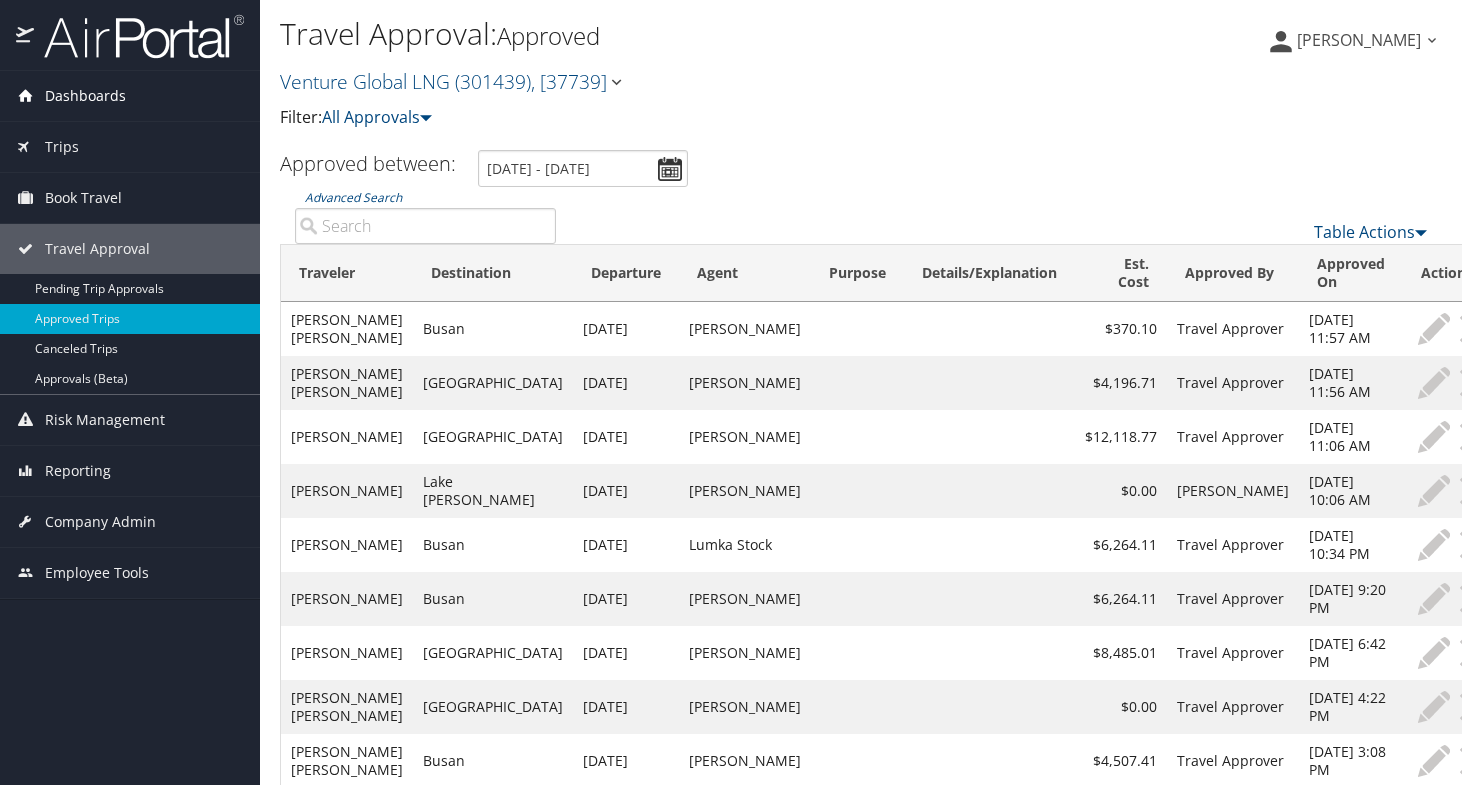 click on "Dashboards" at bounding box center (85, 96) 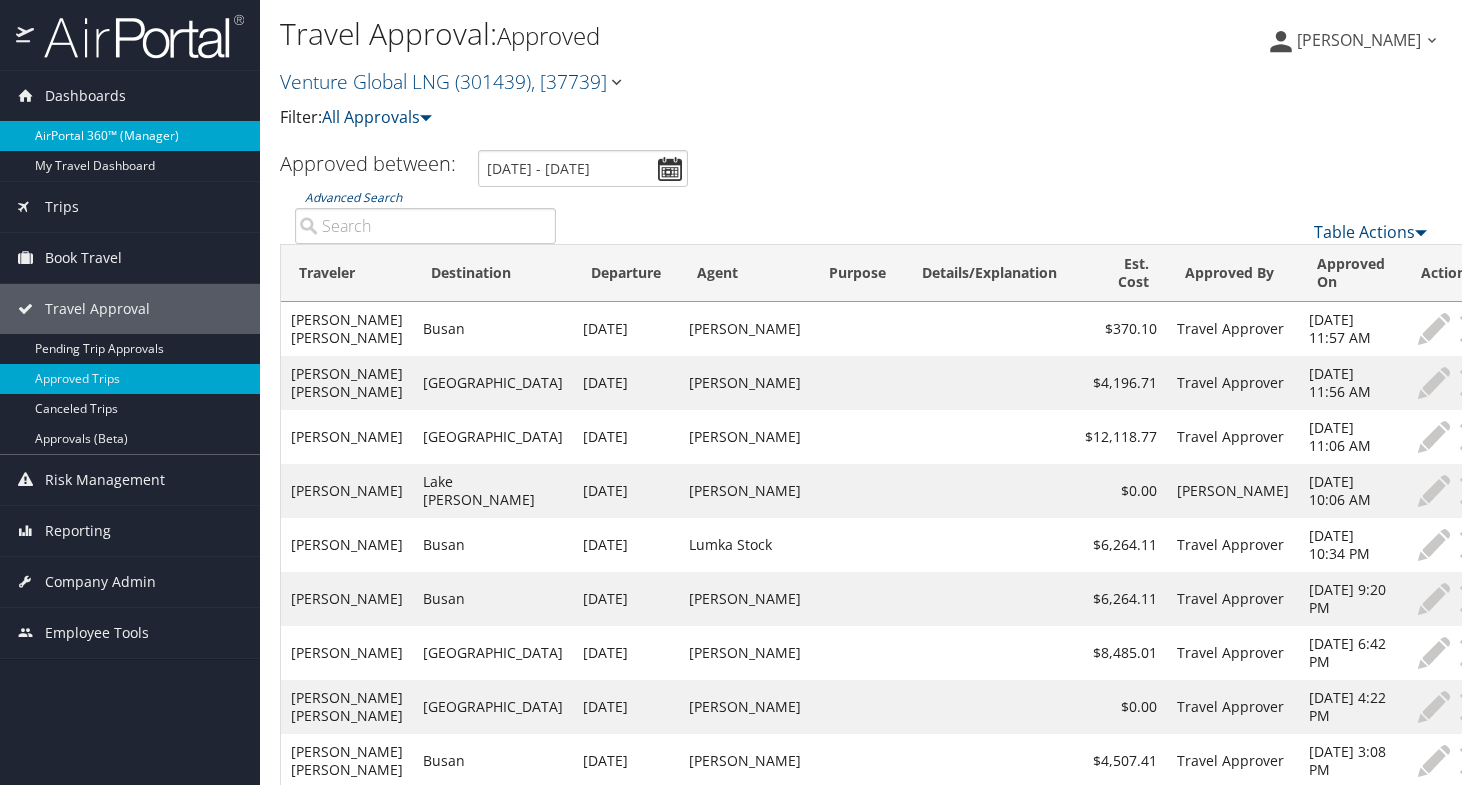 click on "AirPortal 360™ (Manager)" at bounding box center [130, 136] 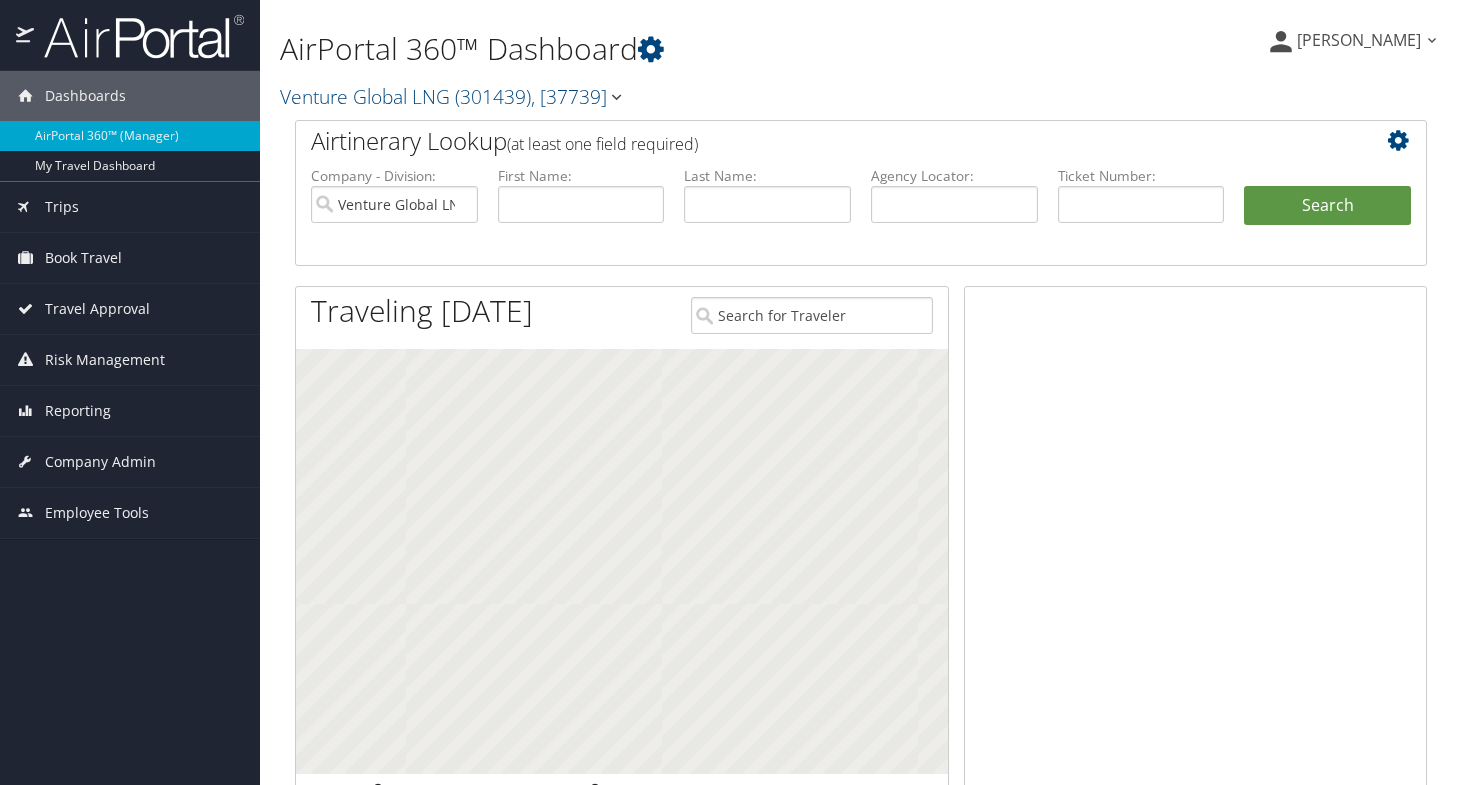 scroll, scrollTop: 0, scrollLeft: 0, axis: both 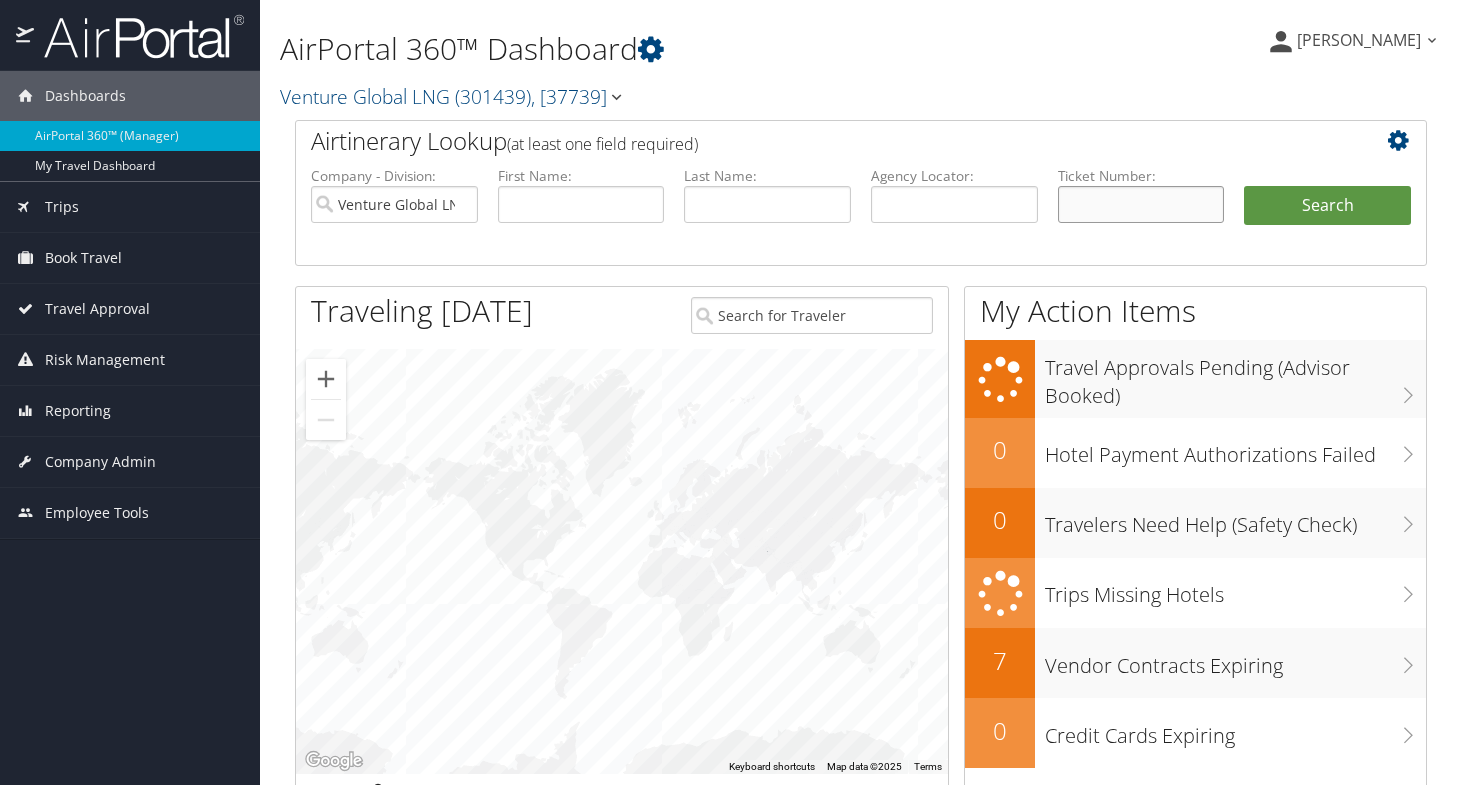 click at bounding box center (1141, 204) 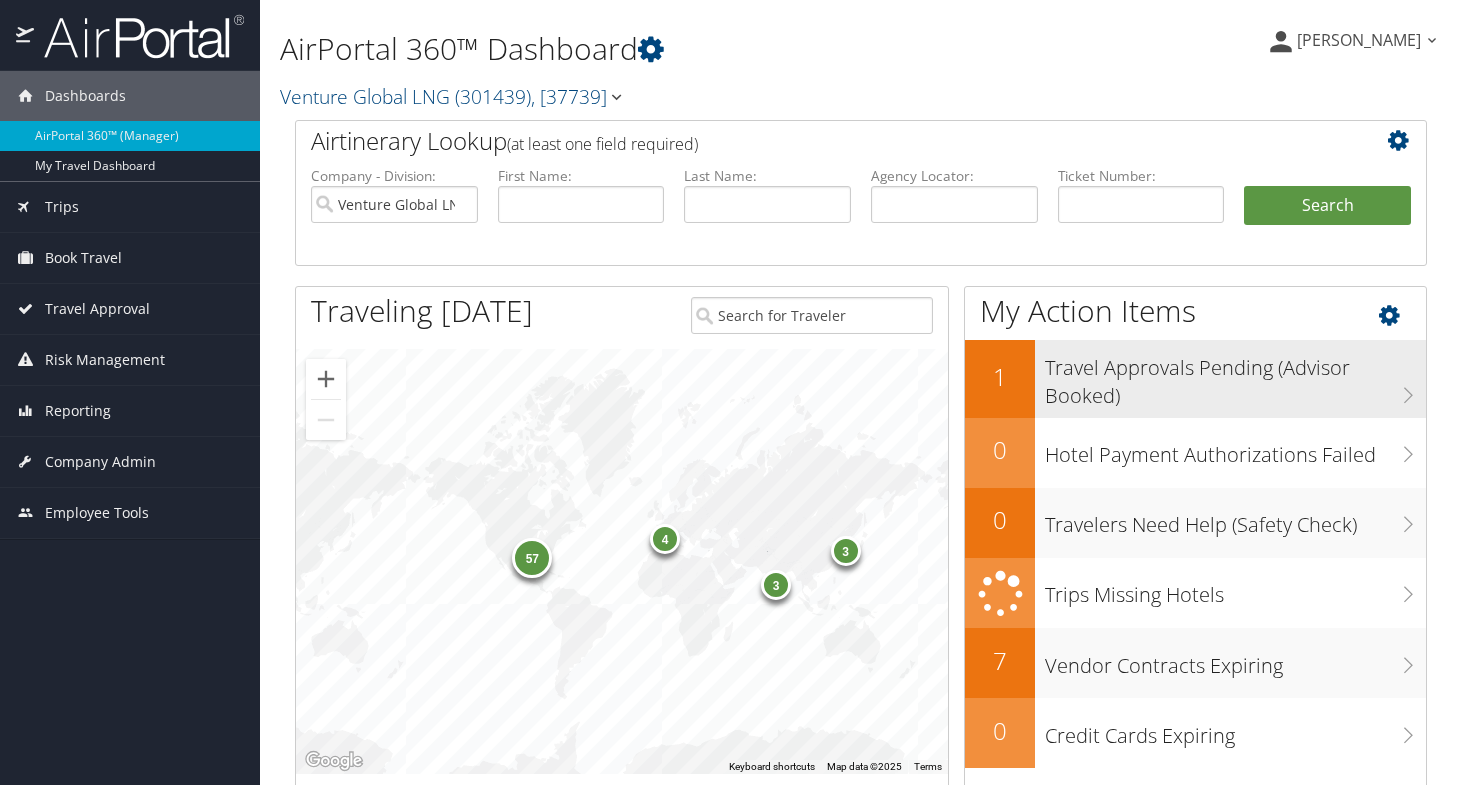 click on "Travel Approvals Pending (Advisor Booked)" at bounding box center [1235, 377] 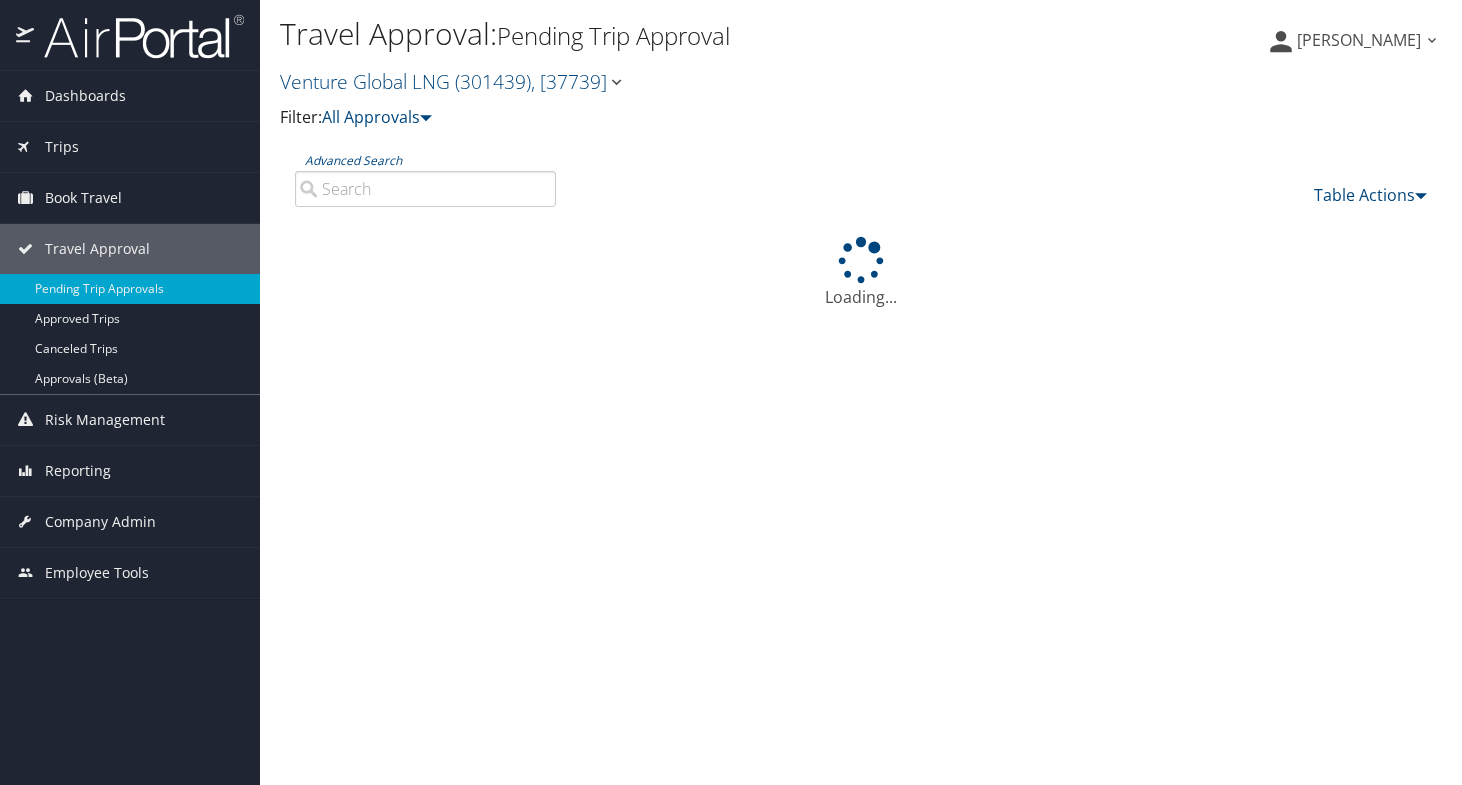 scroll, scrollTop: 0, scrollLeft: 0, axis: both 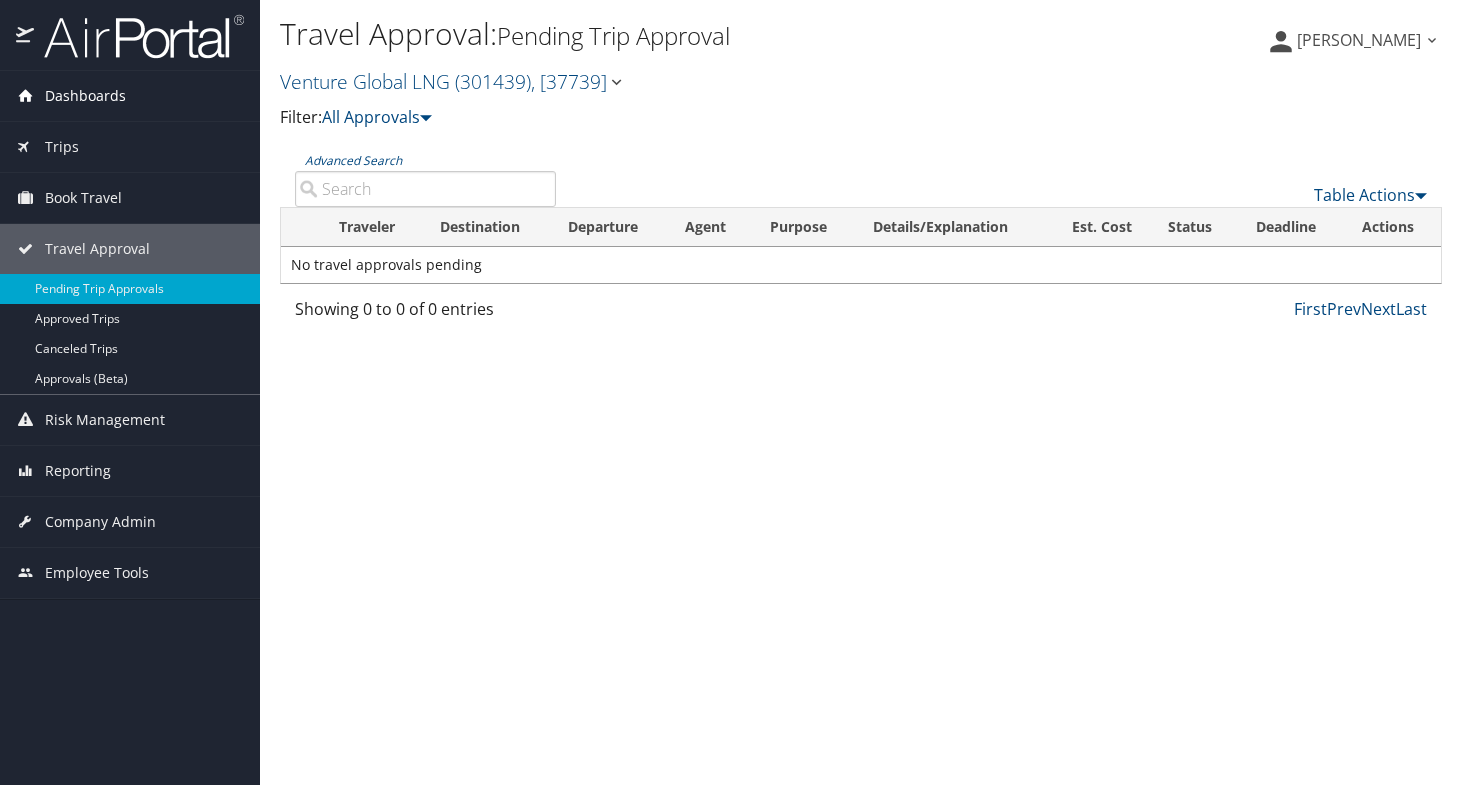 click on "Dashboards" at bounding box center (85, 96) 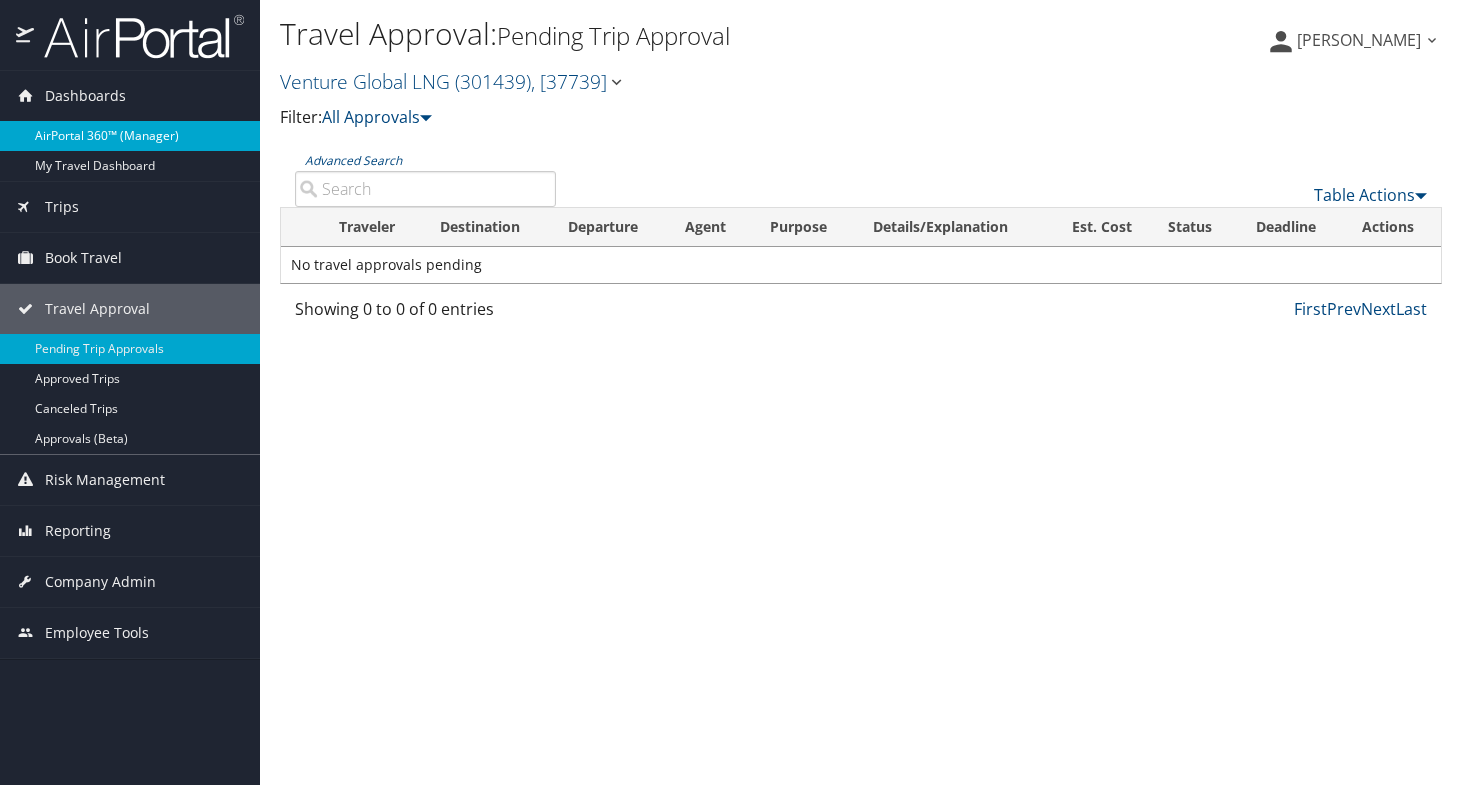 click on "AirPortal 360™ (Manager)" at bounding box center [130, 136] 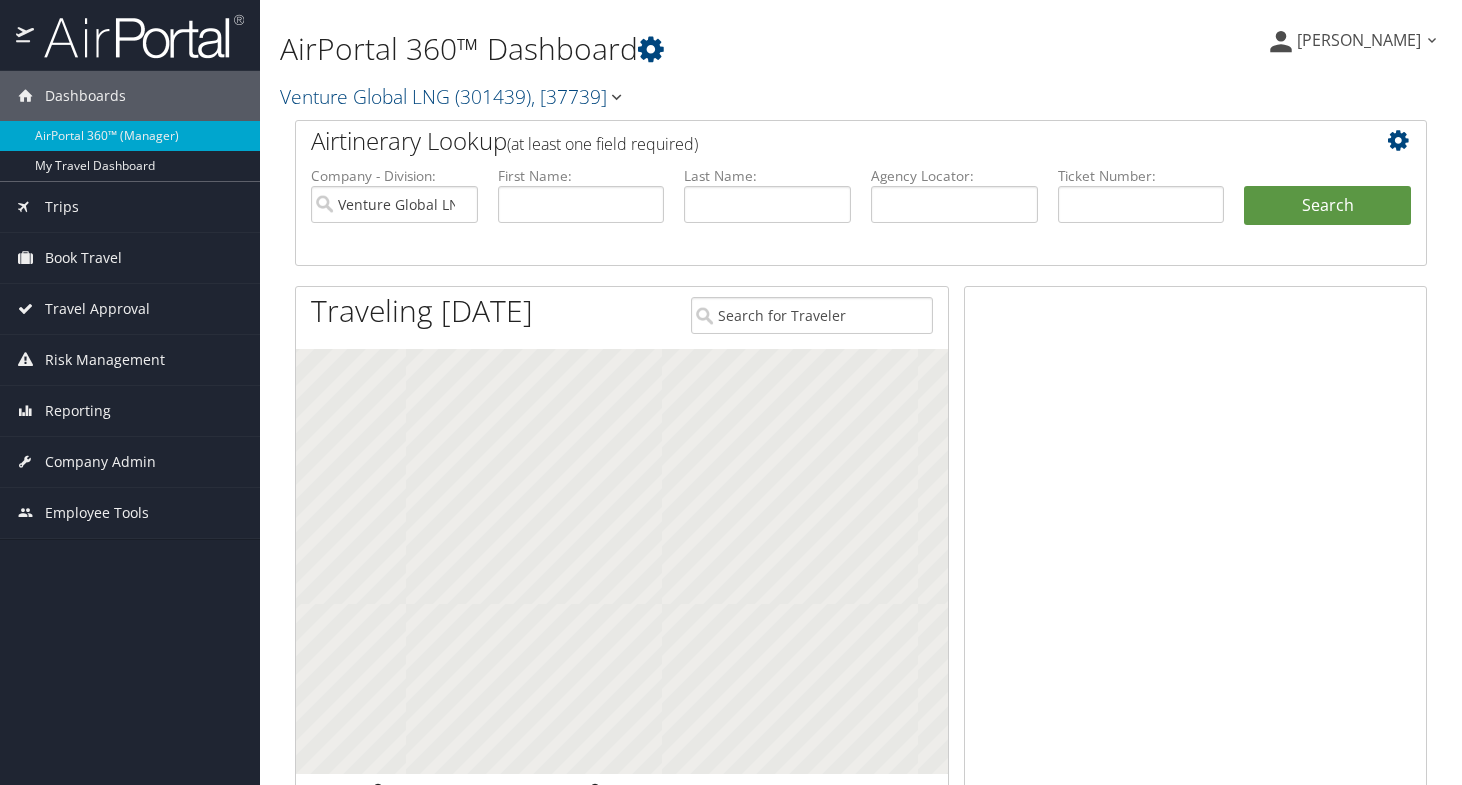 scroll, scrollTop: 0, scrollLeft: 0, axis: both 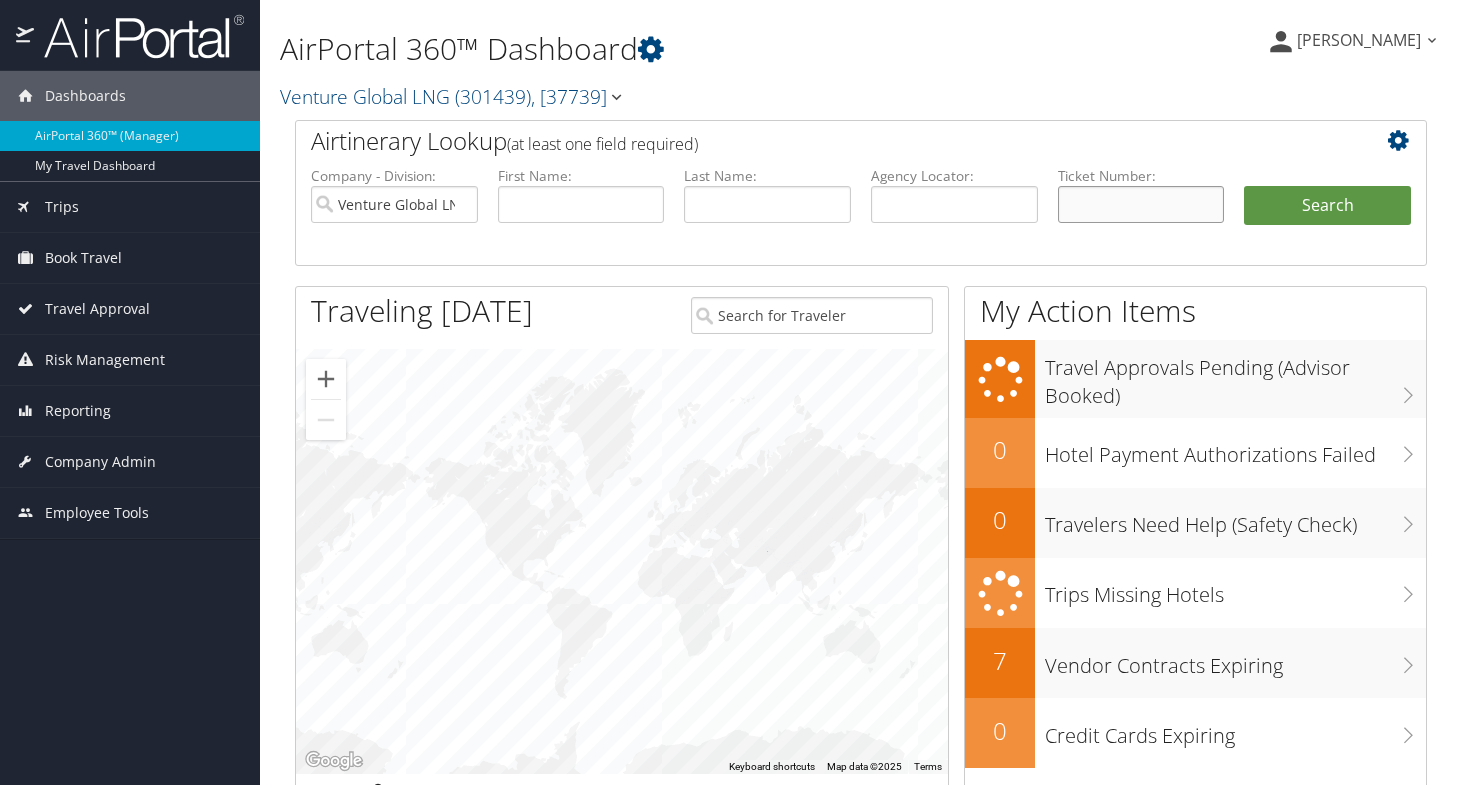 click at bounding box center [1141, 204] 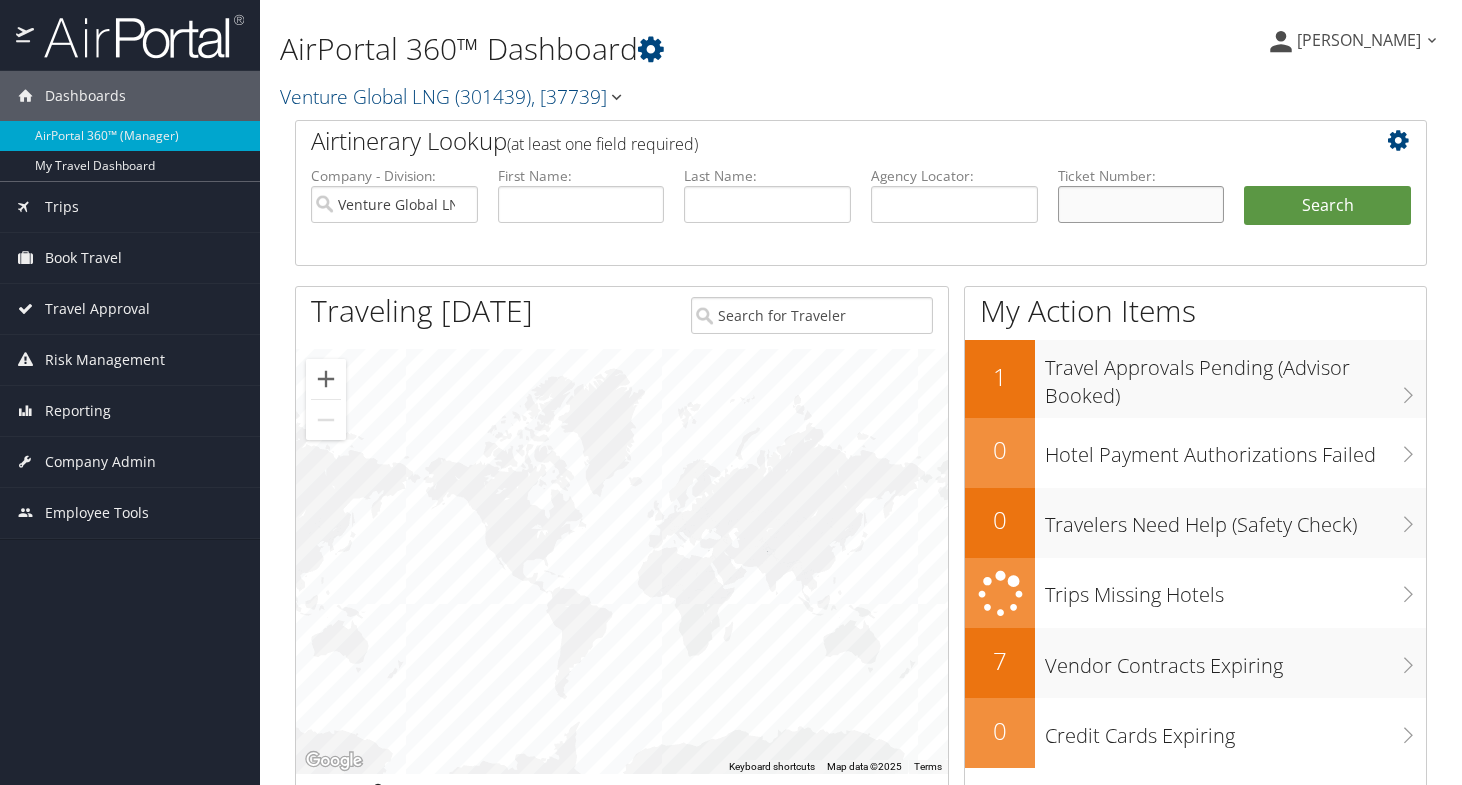 paste on "0167307342812" 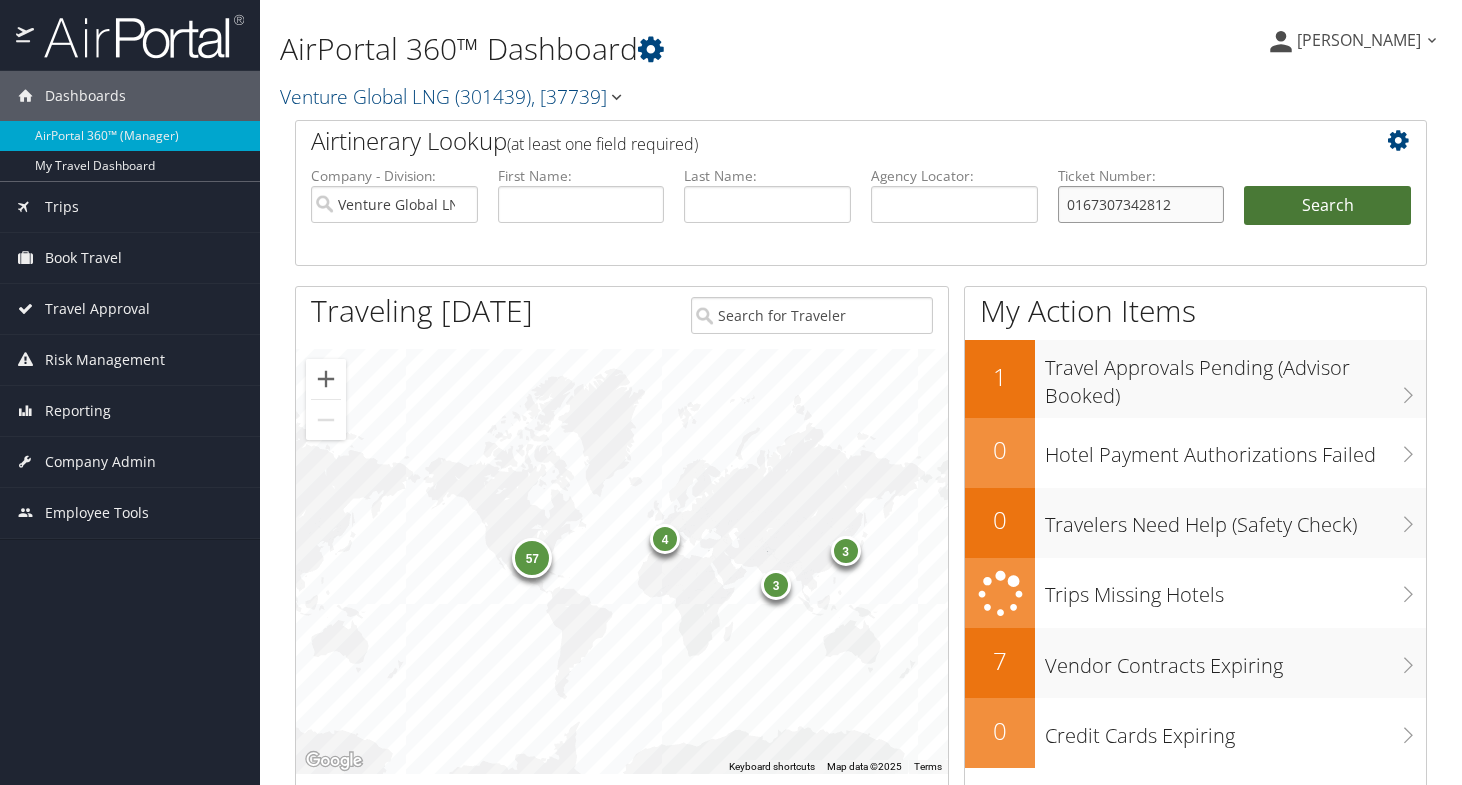 type on "0167307342812" 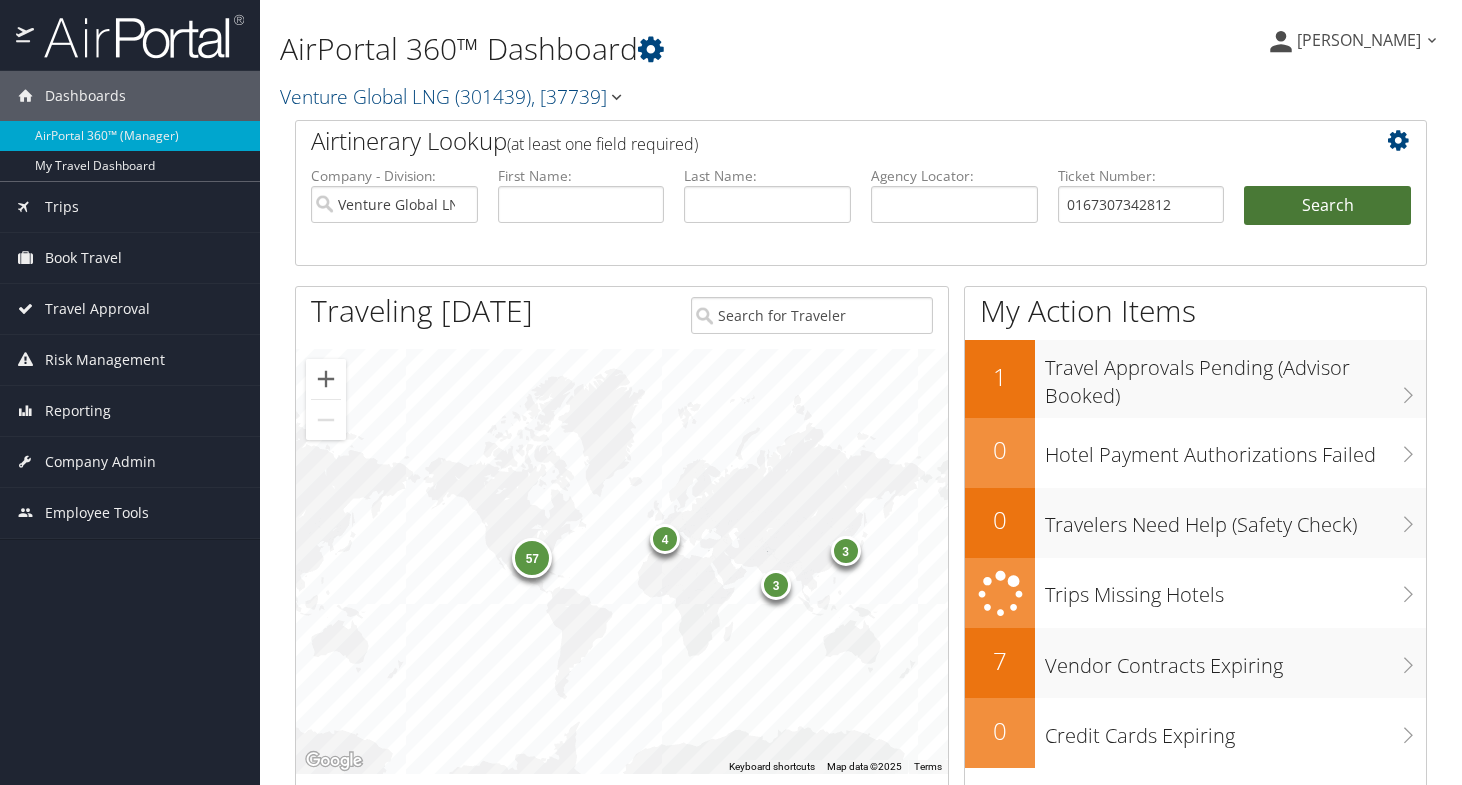 click on "Search" at bounding box center [1327, 206] 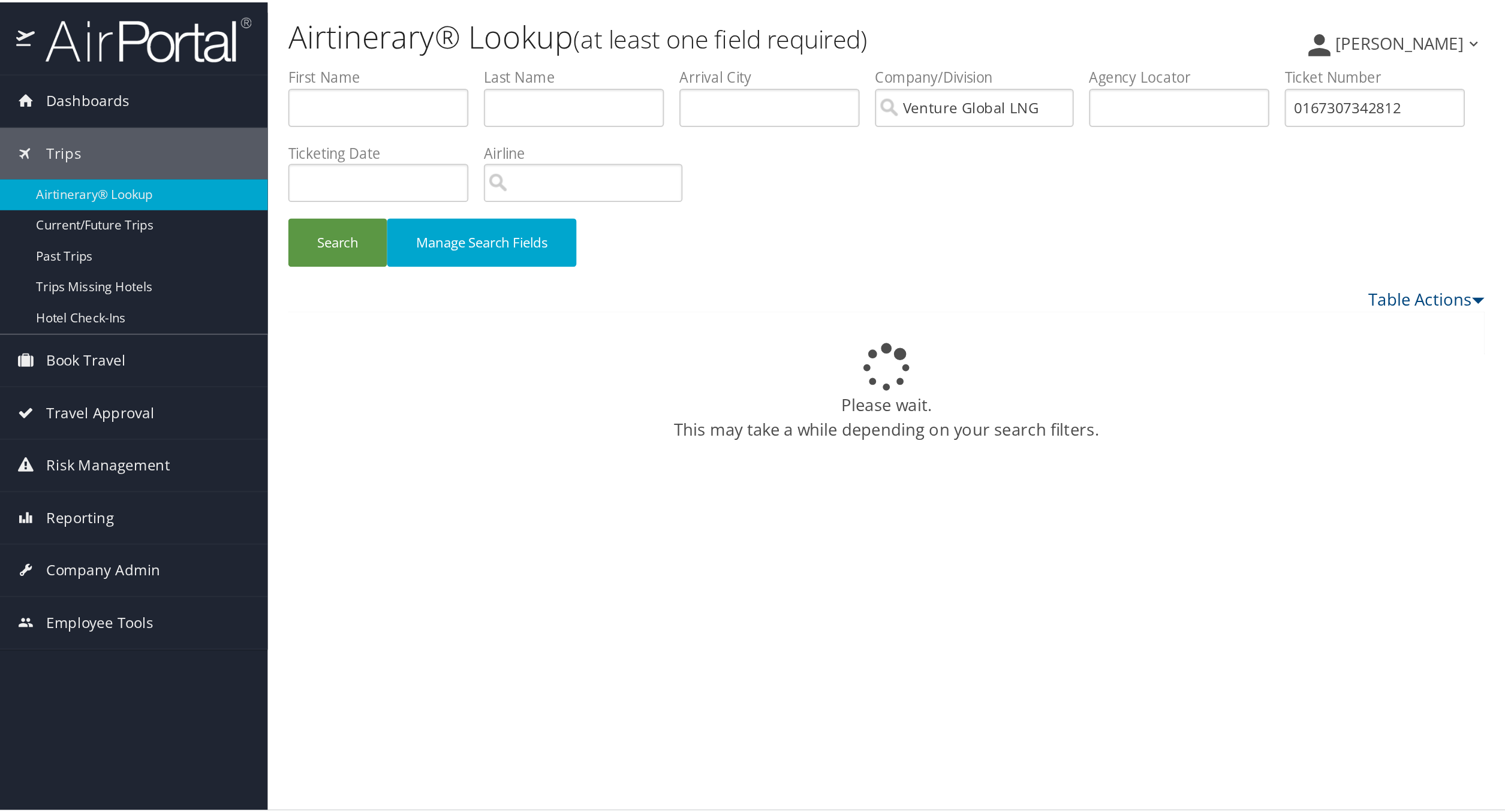 scroll, scrollTop: 0, scrollLeft: 0, axis: both 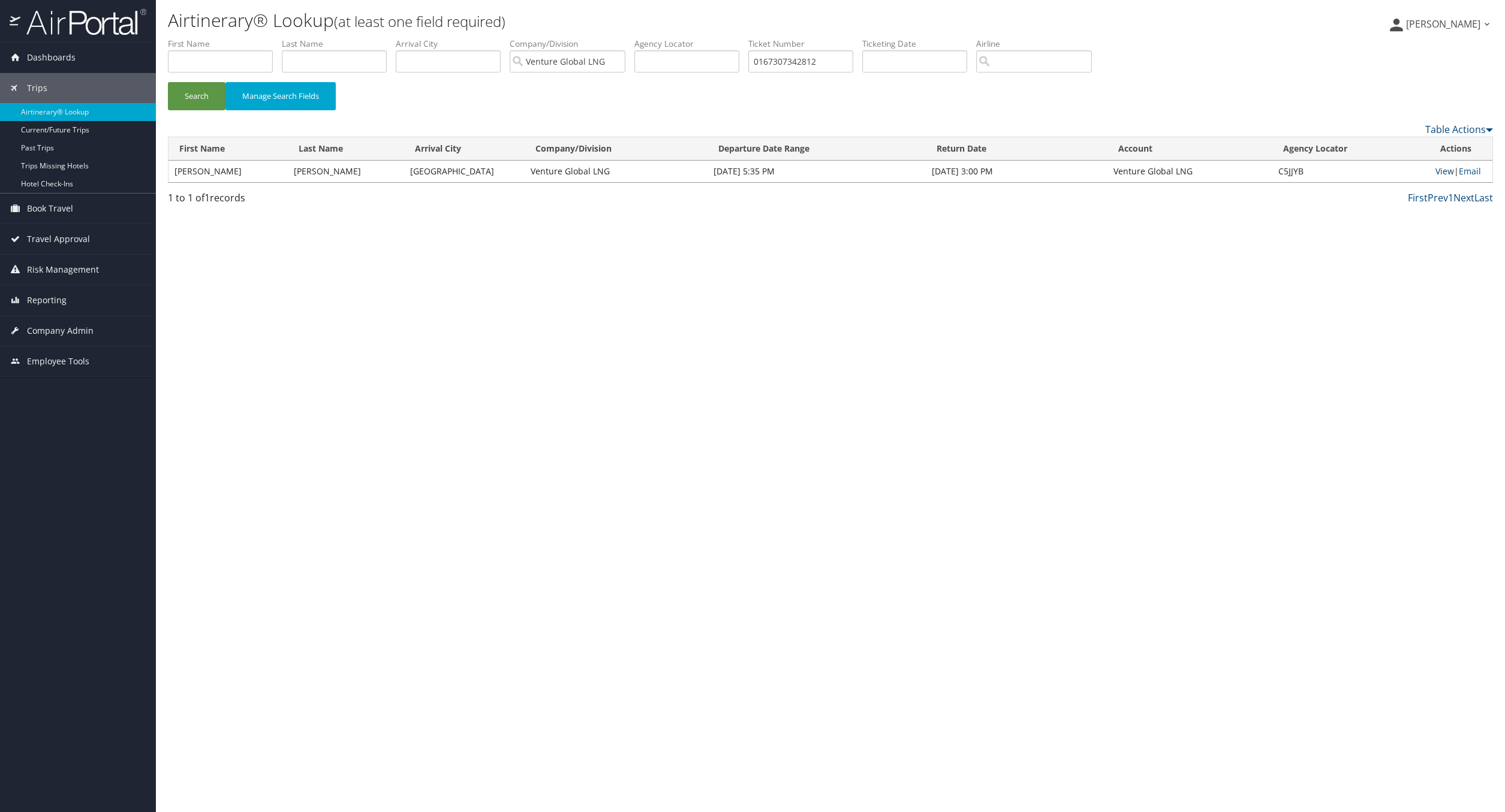 click on "View" at bounding box center (1444, 171) 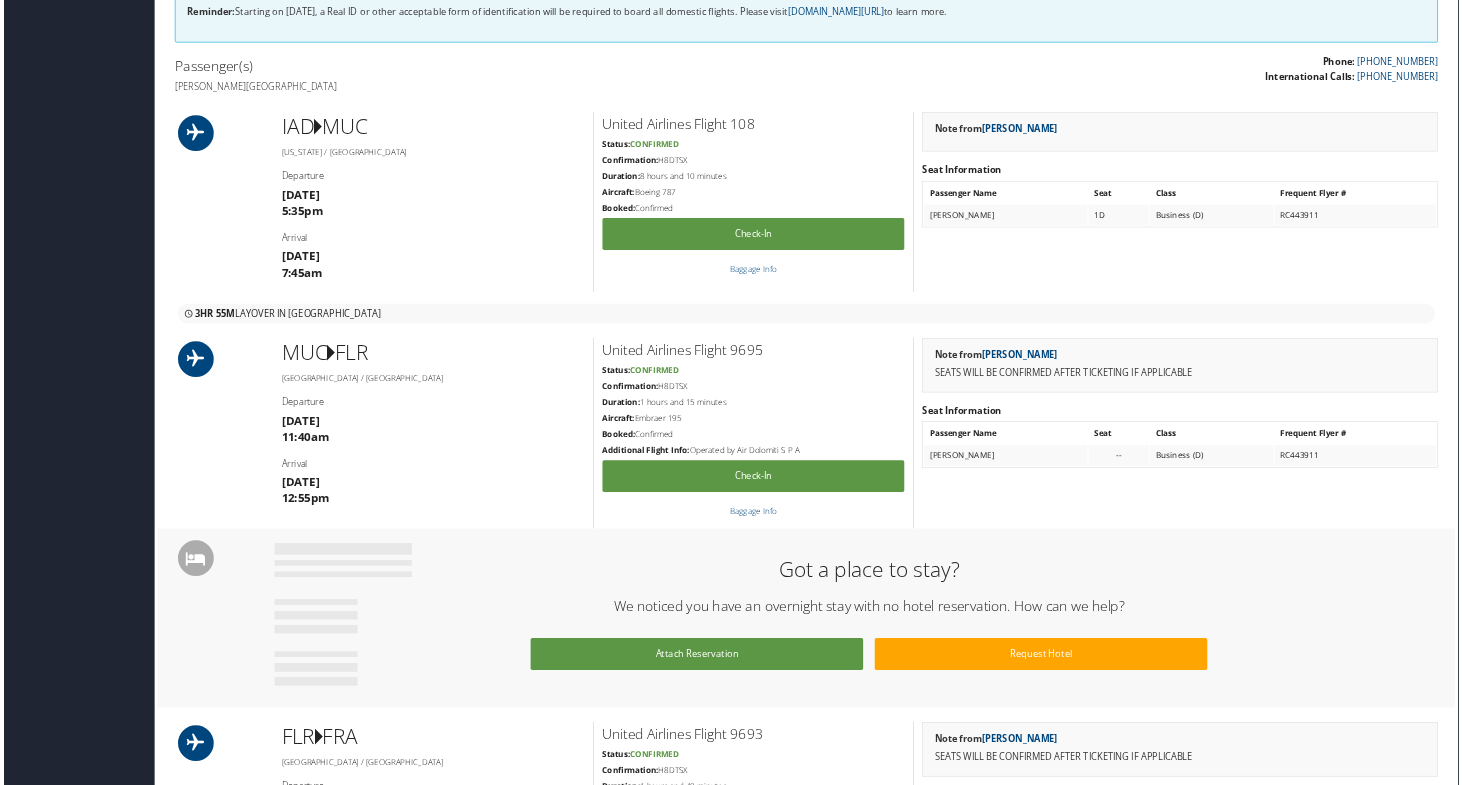 scroll, scrollTop: 0, scrollLeft: 0, axis: both 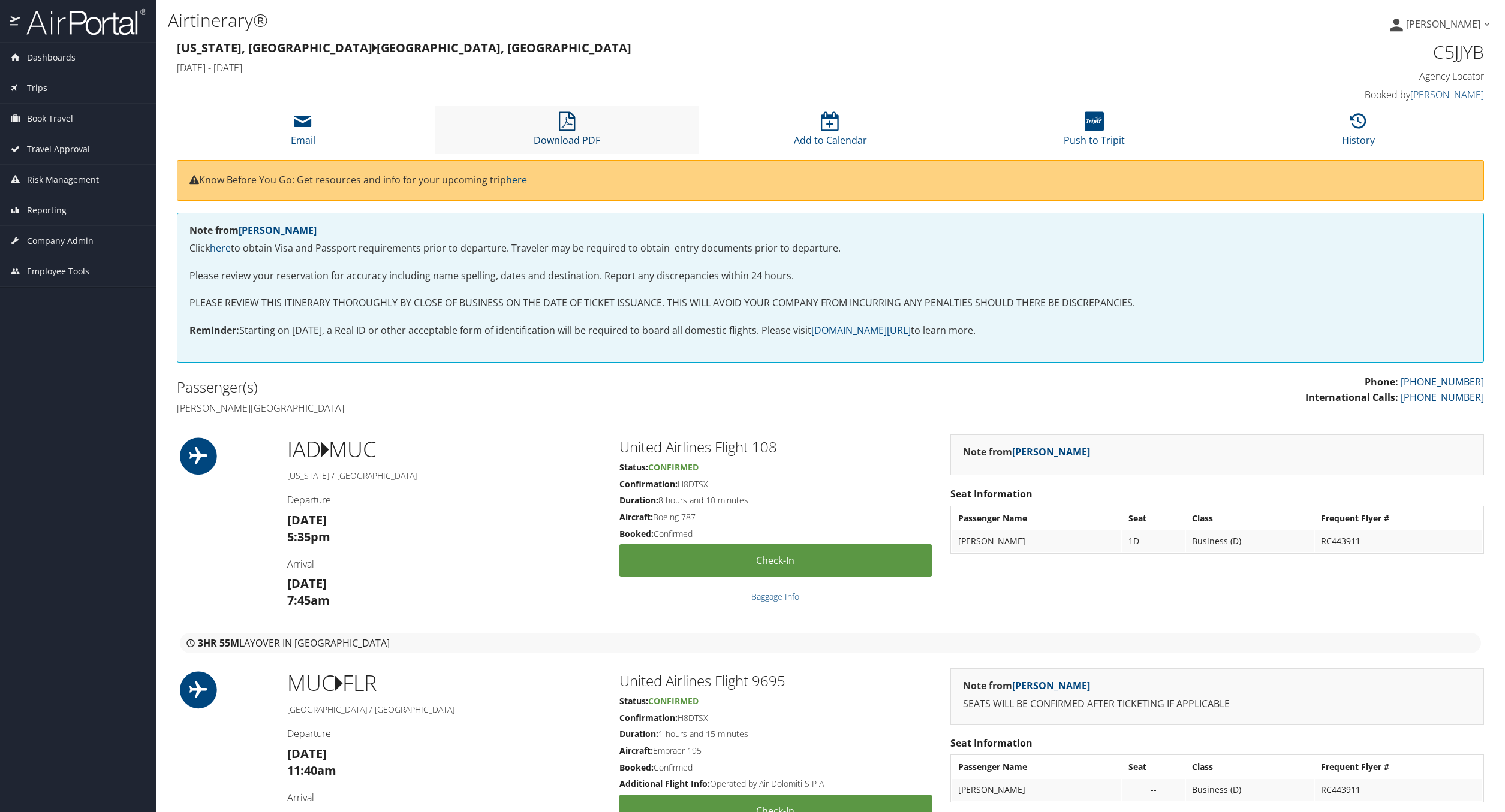 click on "Download PDF" at bounding box center [567, 132] 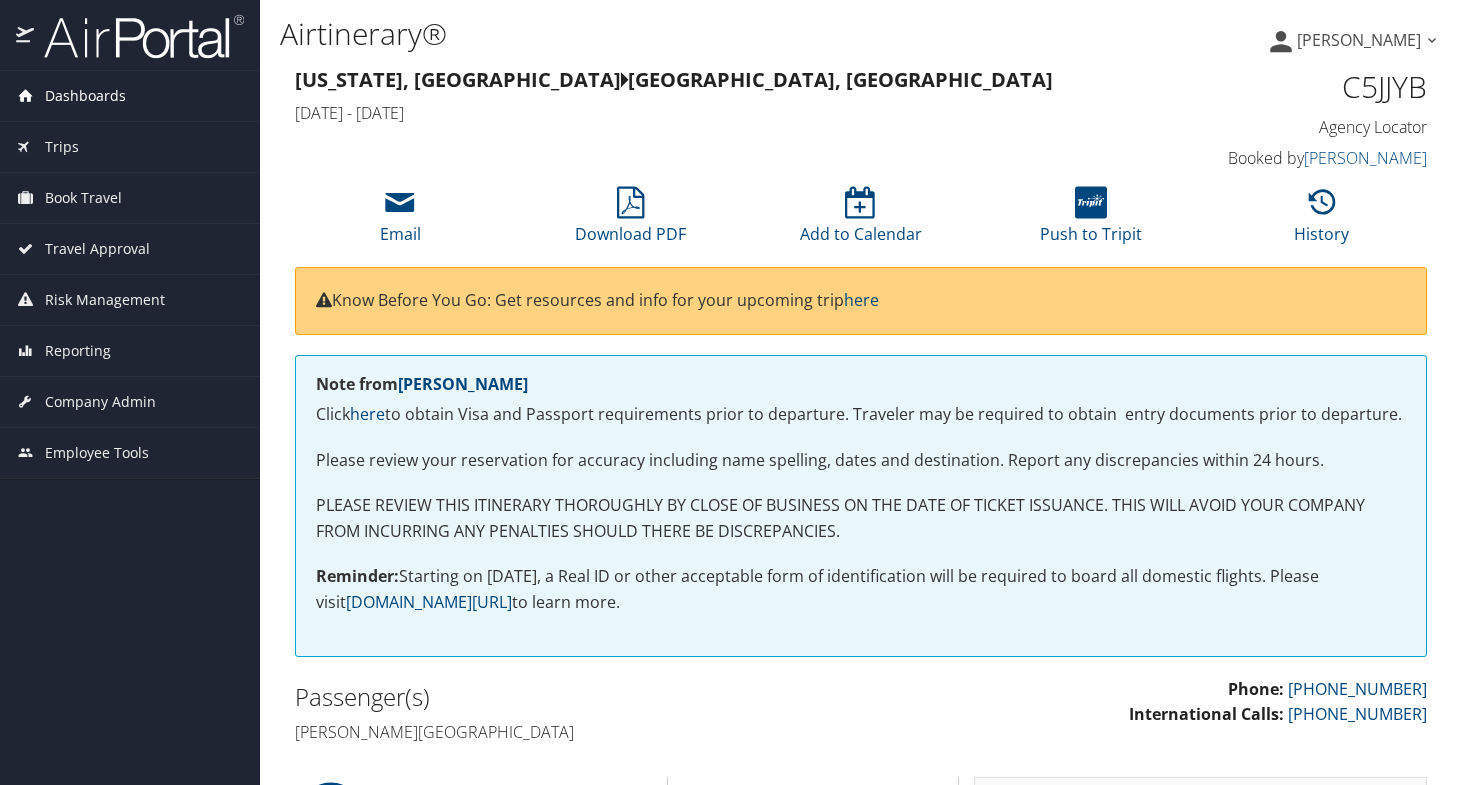 click on "Dashboards" at bounding box center (85, 96) 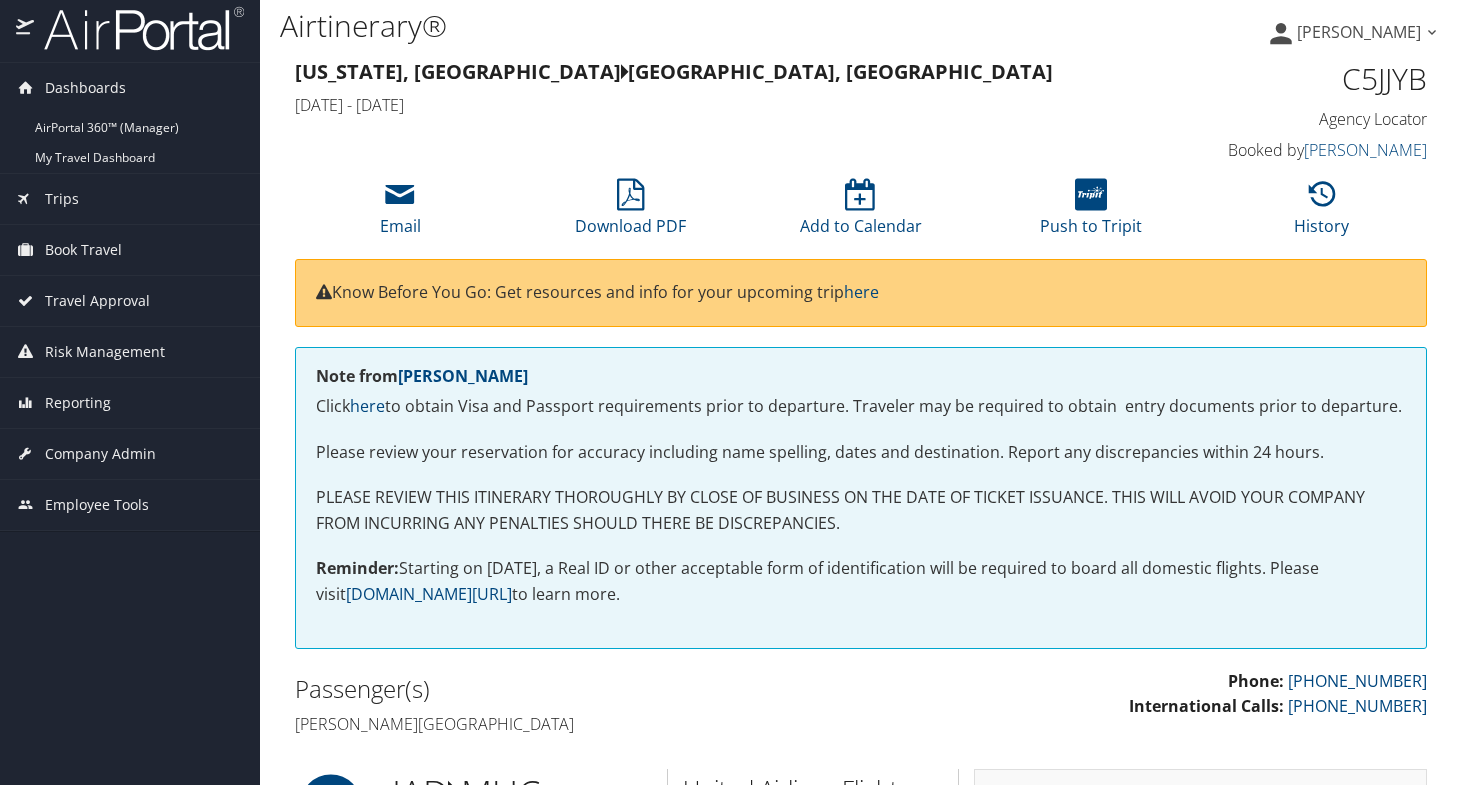 scroll, scrollTop: 0, scrollLeft: 0, axis: both 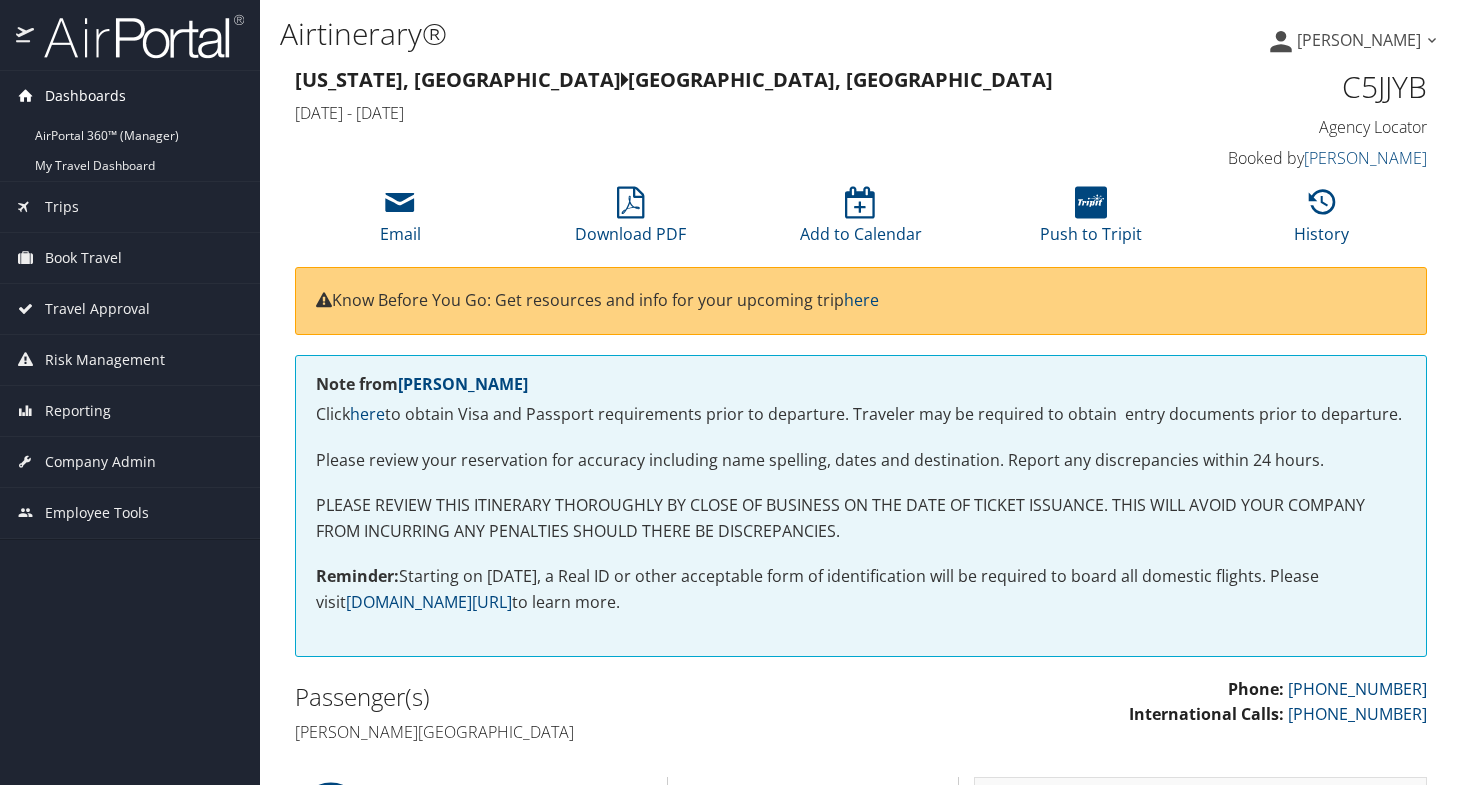 click on "Dashboards" at bounding box center [85, 96] 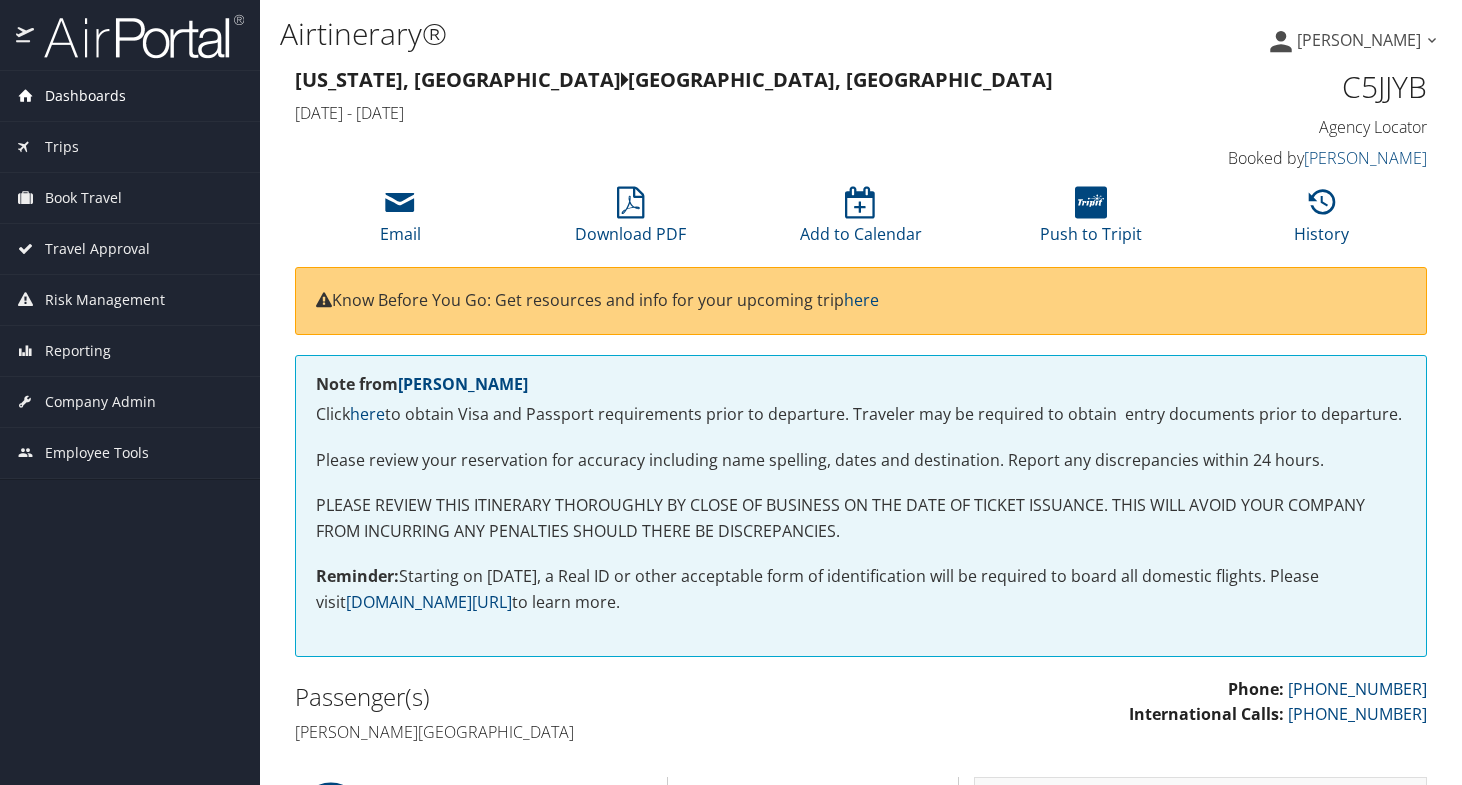 click on "Dashboards" at bounding box center [85, 96] 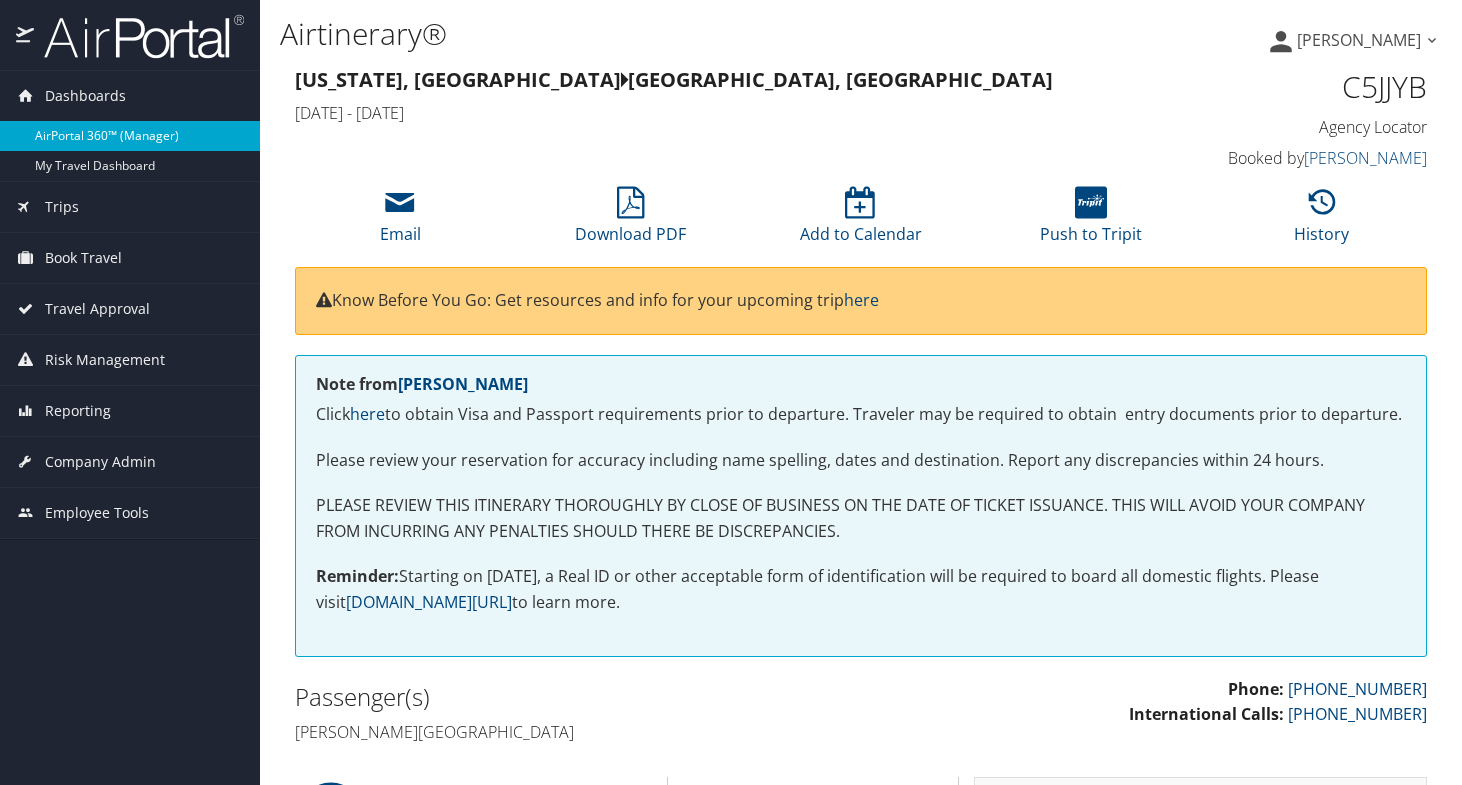 click on "AirPortal 360™ (Manager)" at bounding box center (130, 136) 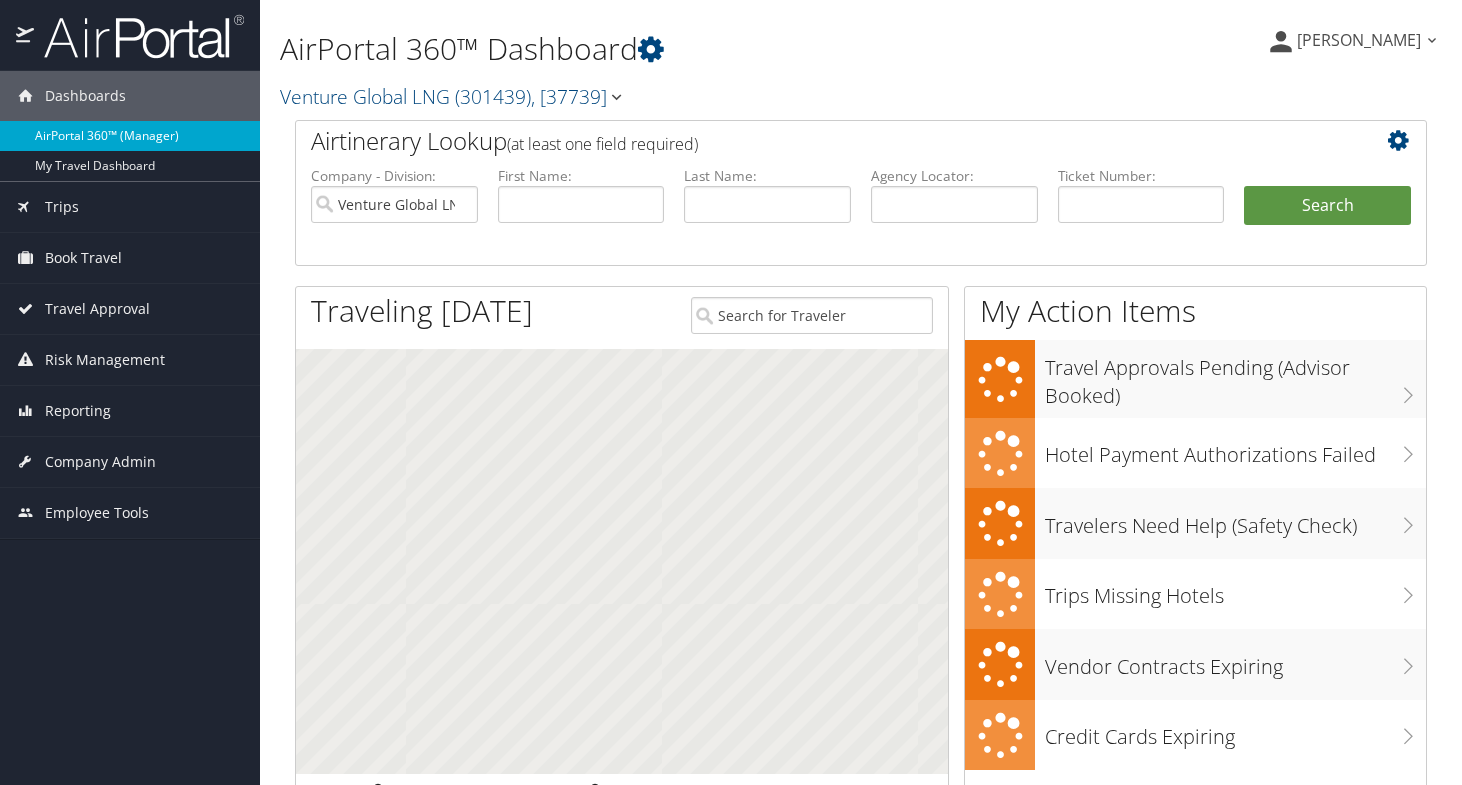scroll, scrollTop: 0, scrollLeft: 0, axis: both 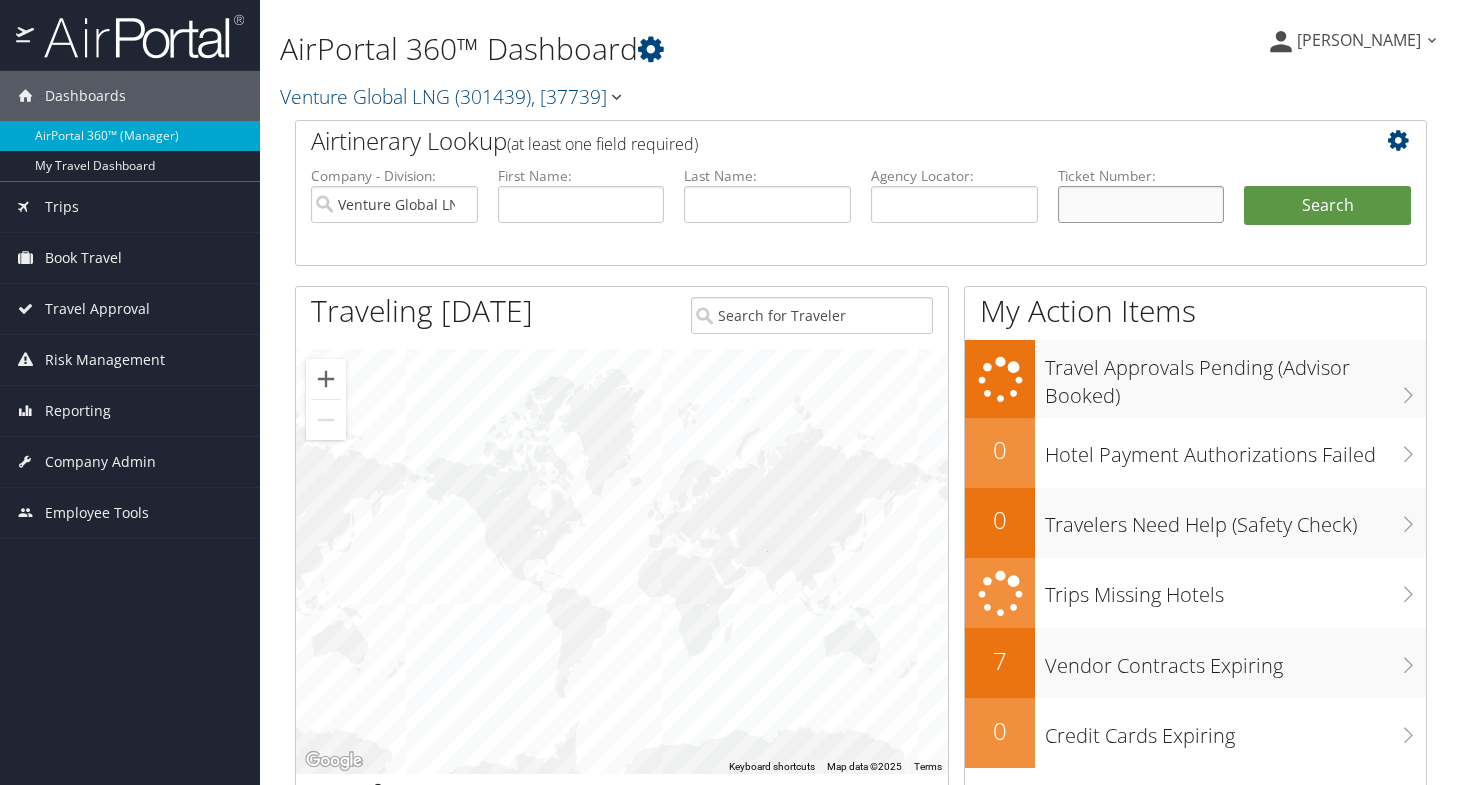 click at bounding box center [1141, 204] 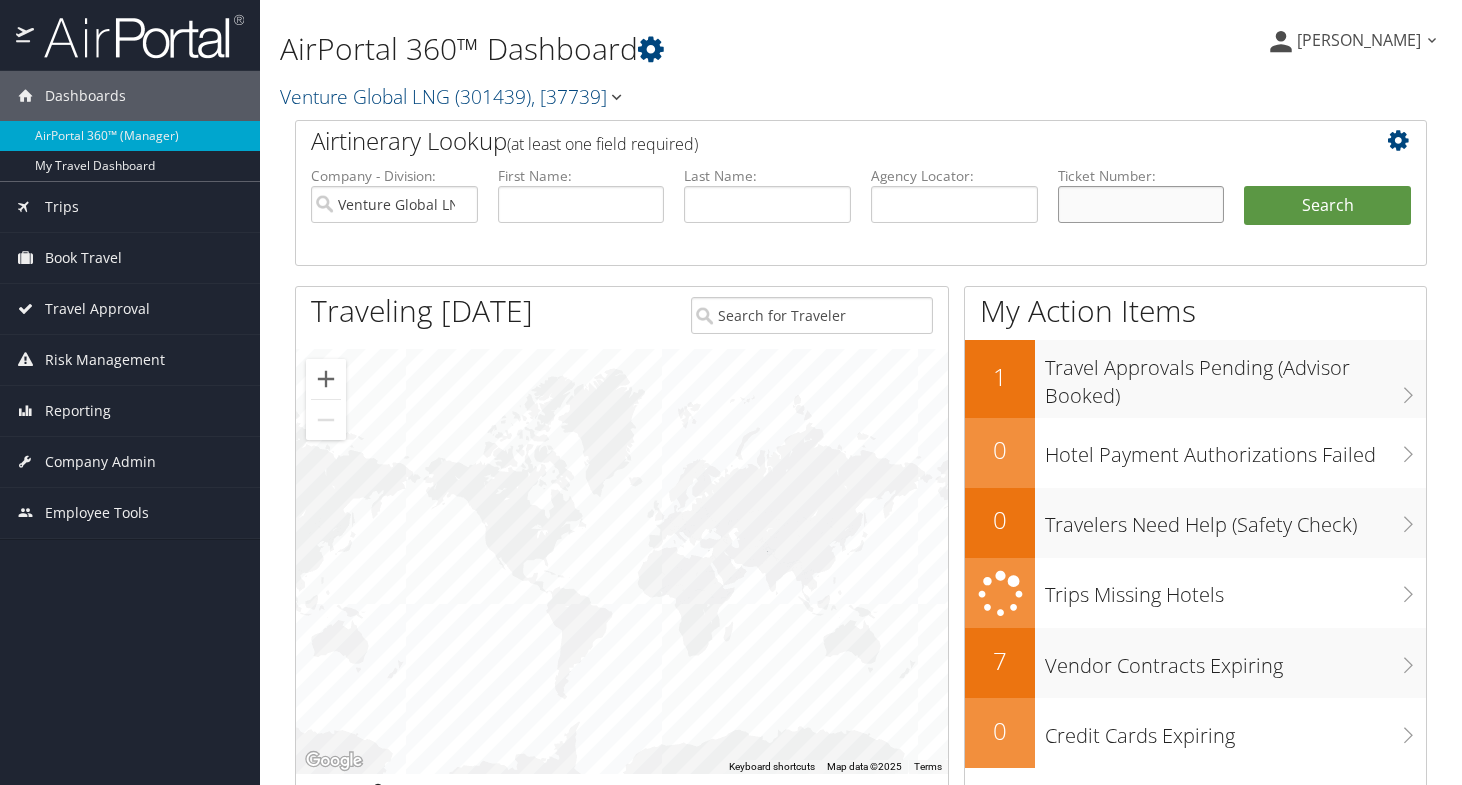 paste on "0167307702609" 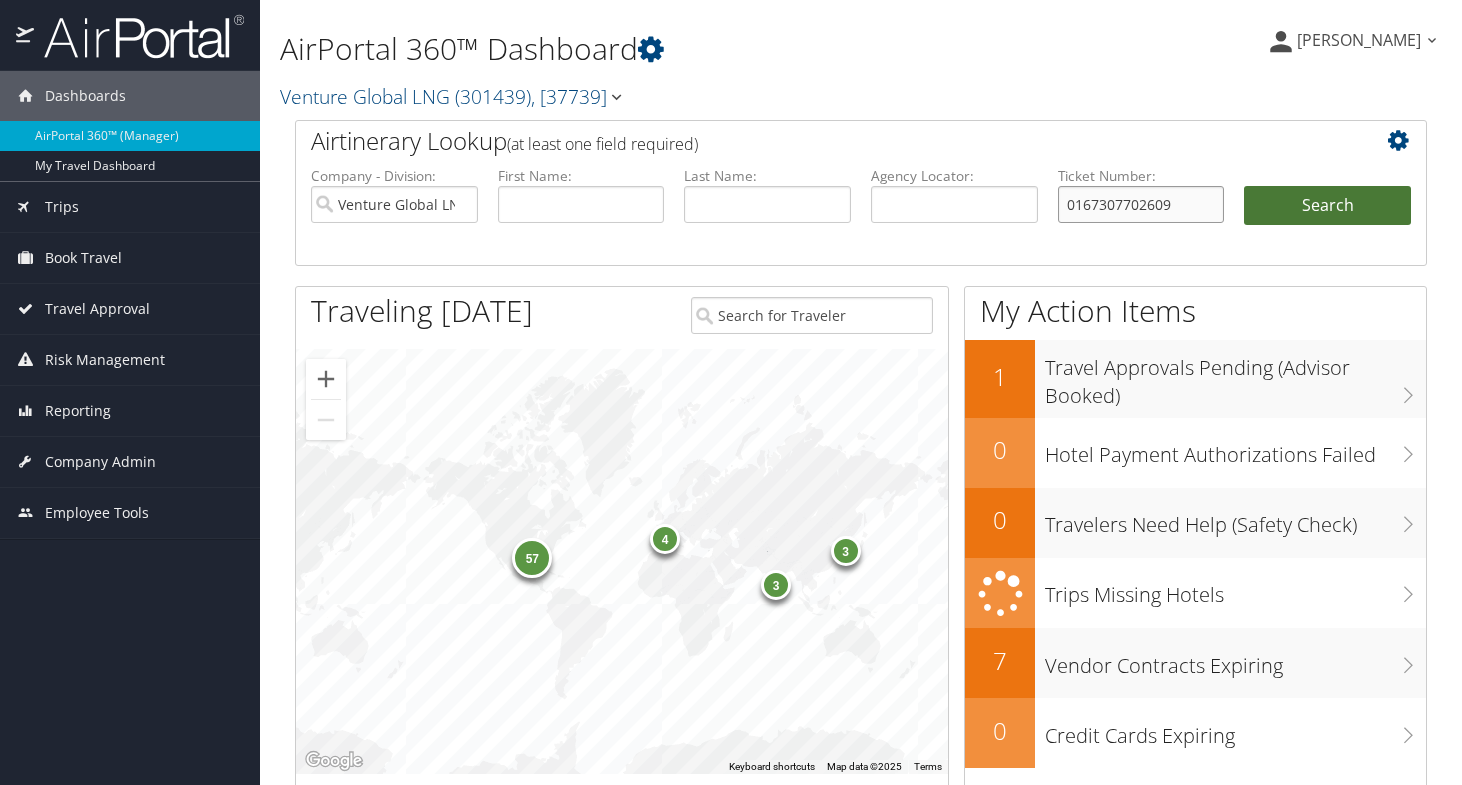 type on "0167307702609" 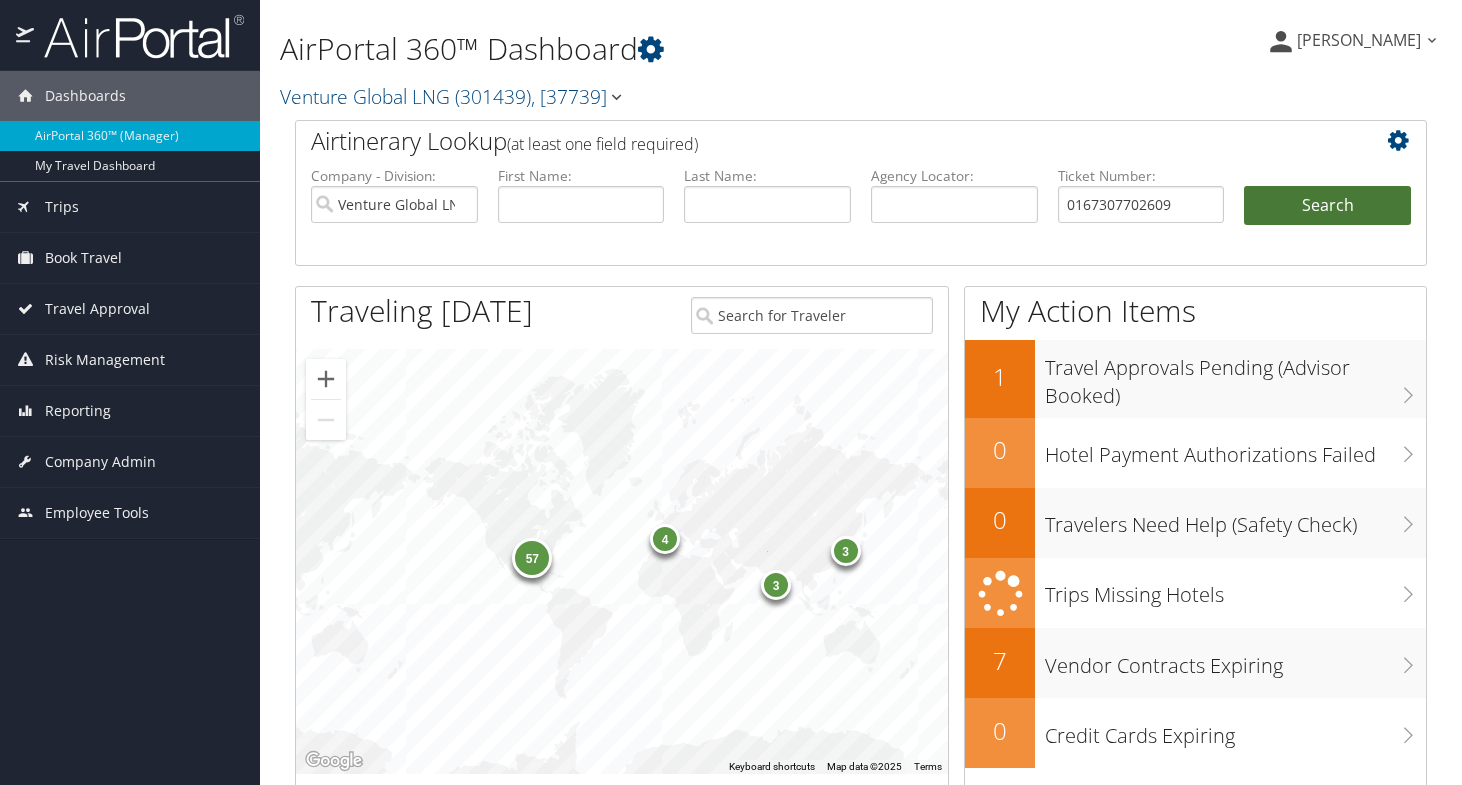click on "Search" at bounding box center [1327, 206] 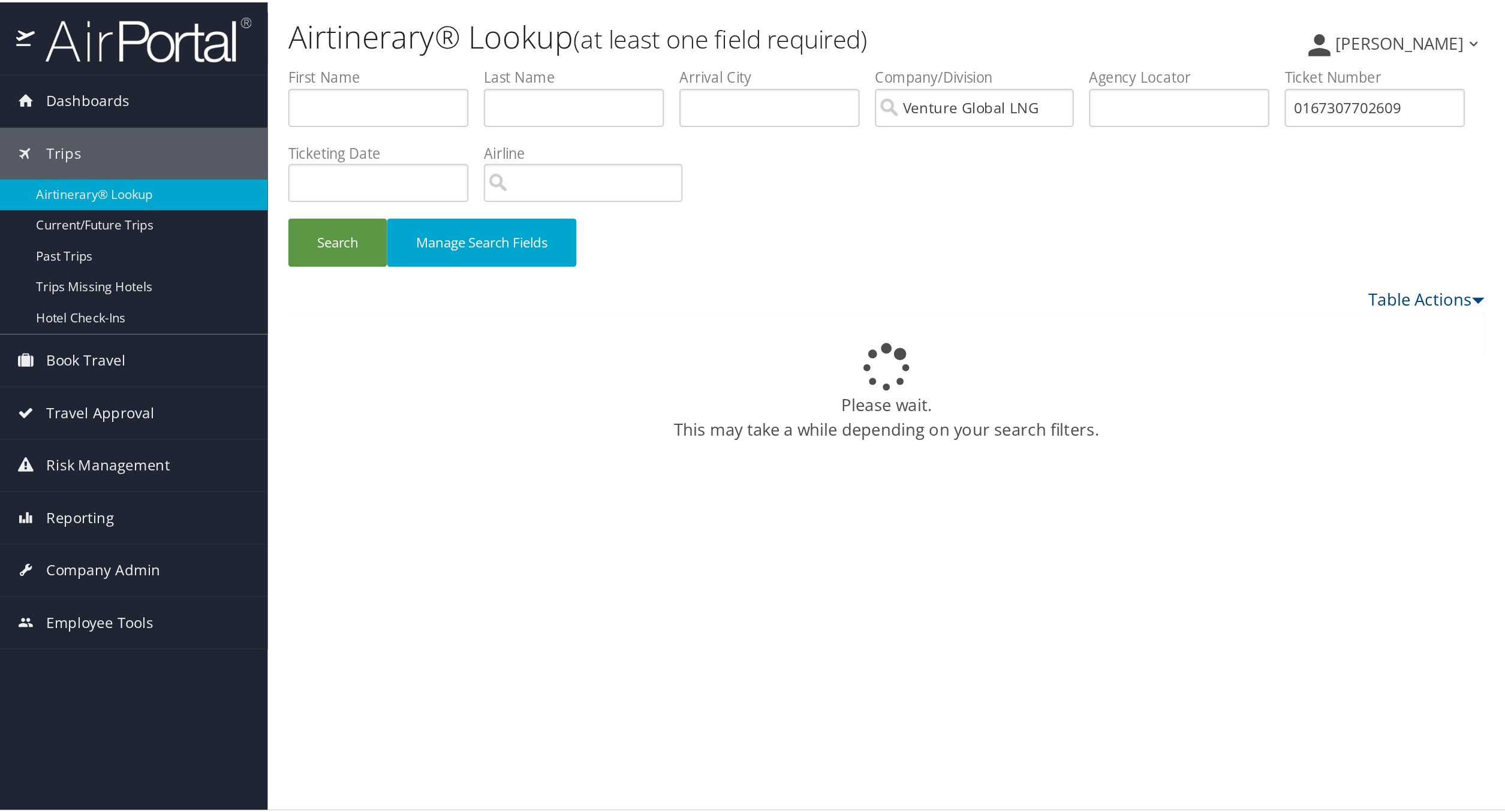 scroll, scrollTop: 0, scrollLeft: 0, axis: both 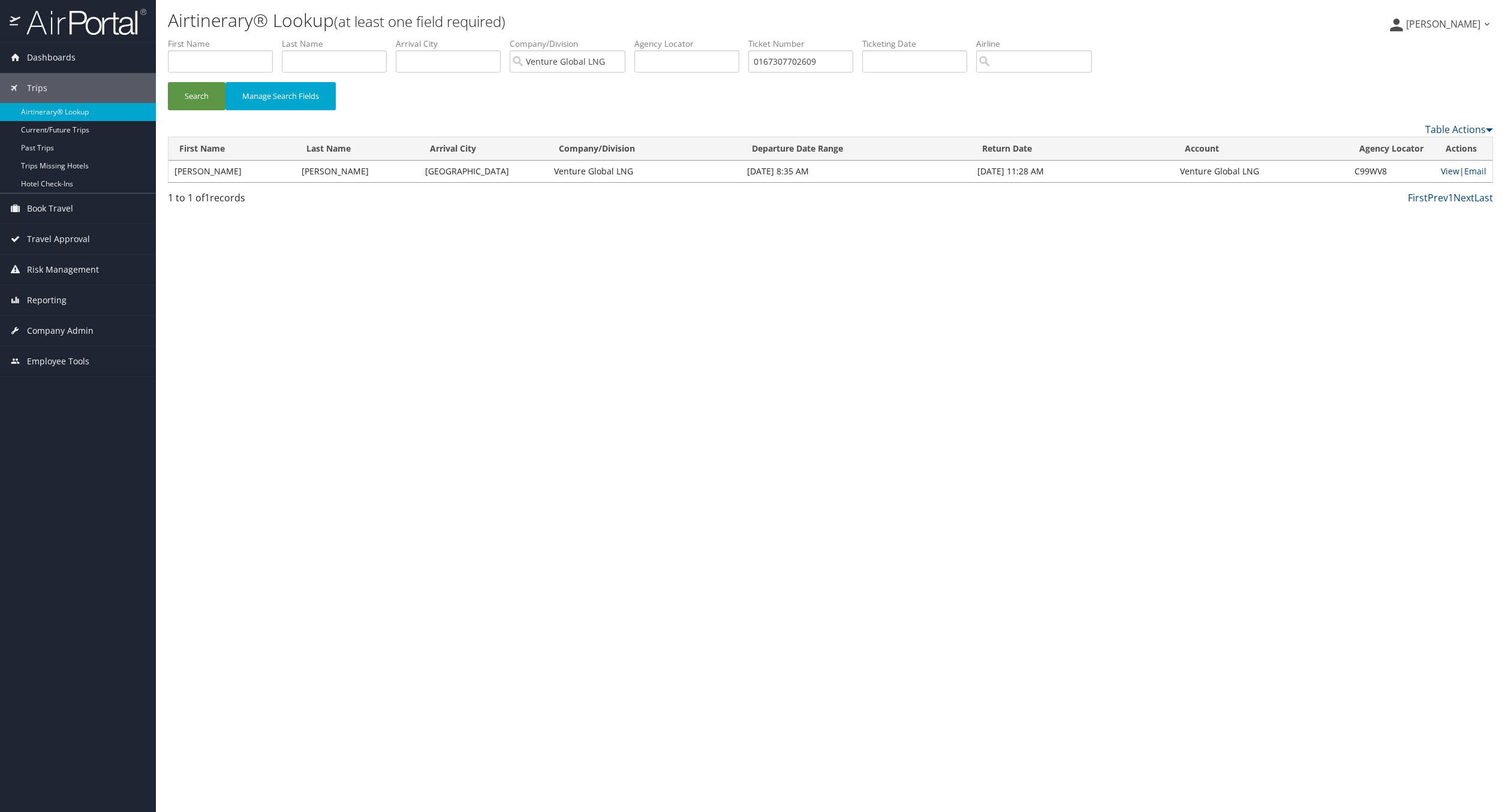 click on "View" at bounding box center [1450, 171] 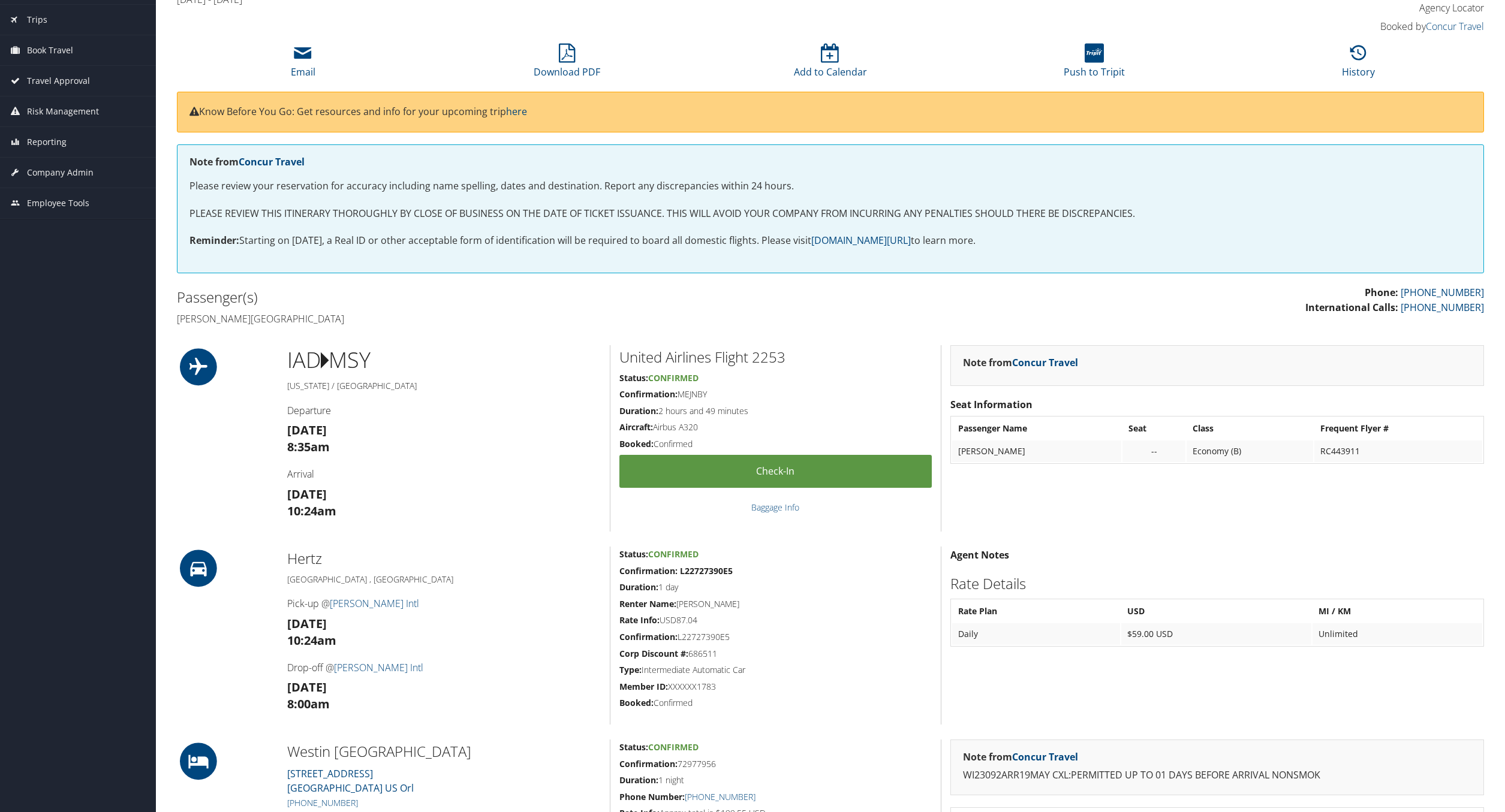 scroll, scrollTop: 0, scrollLeft: 0, axis: both 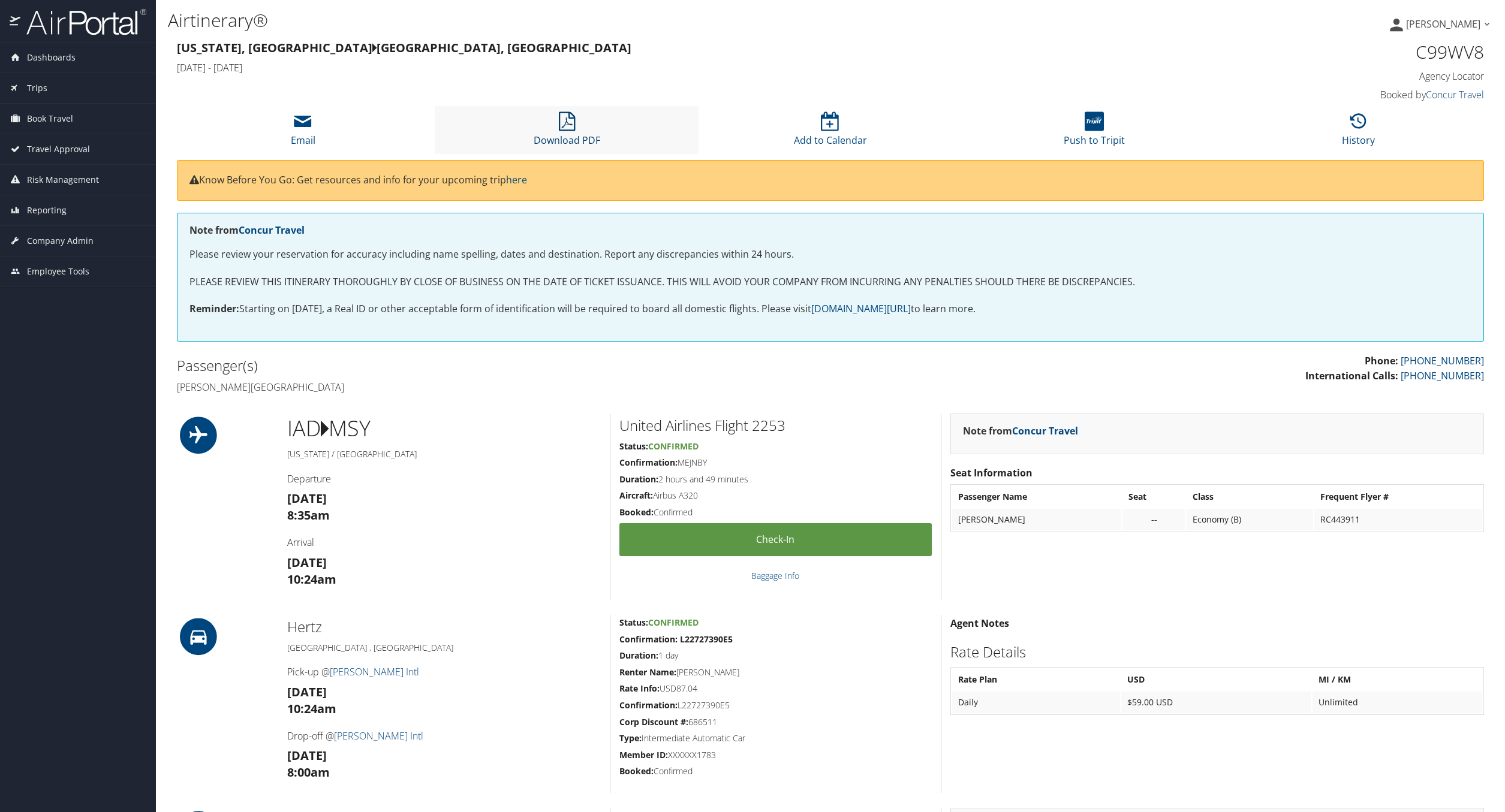 click at bounding box center (567, 122) 